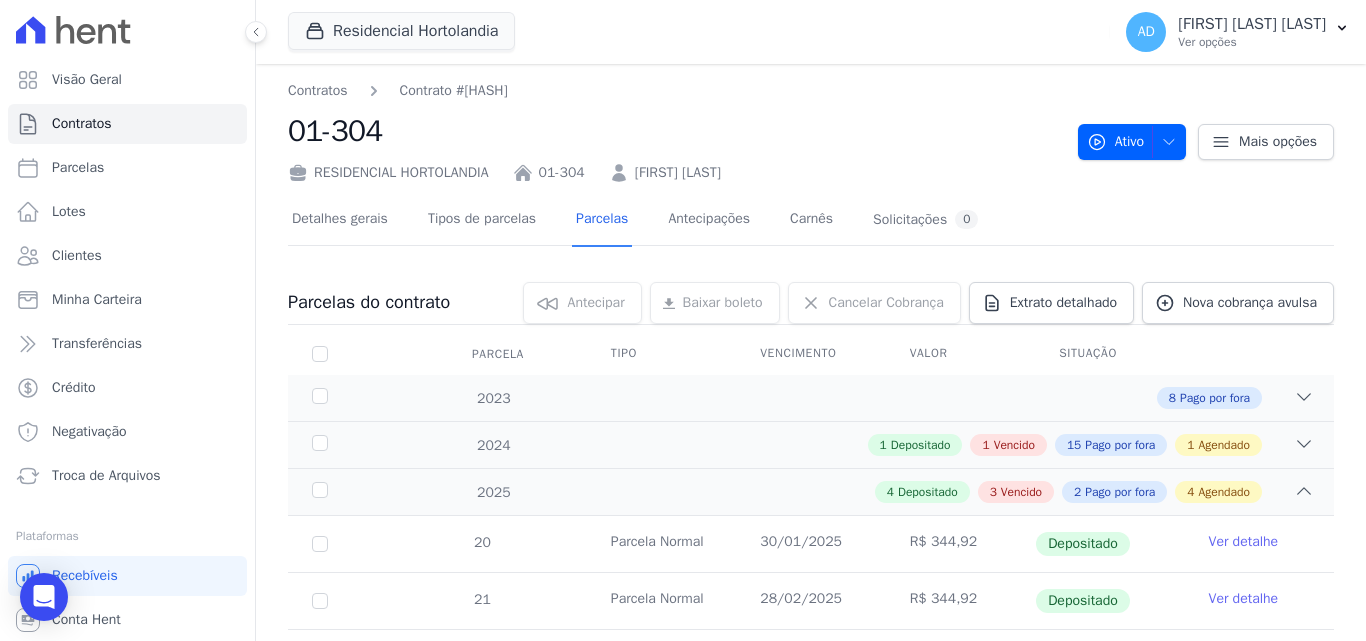 scroll, scrollTop: 0, scrollLeft: 0, axis: both 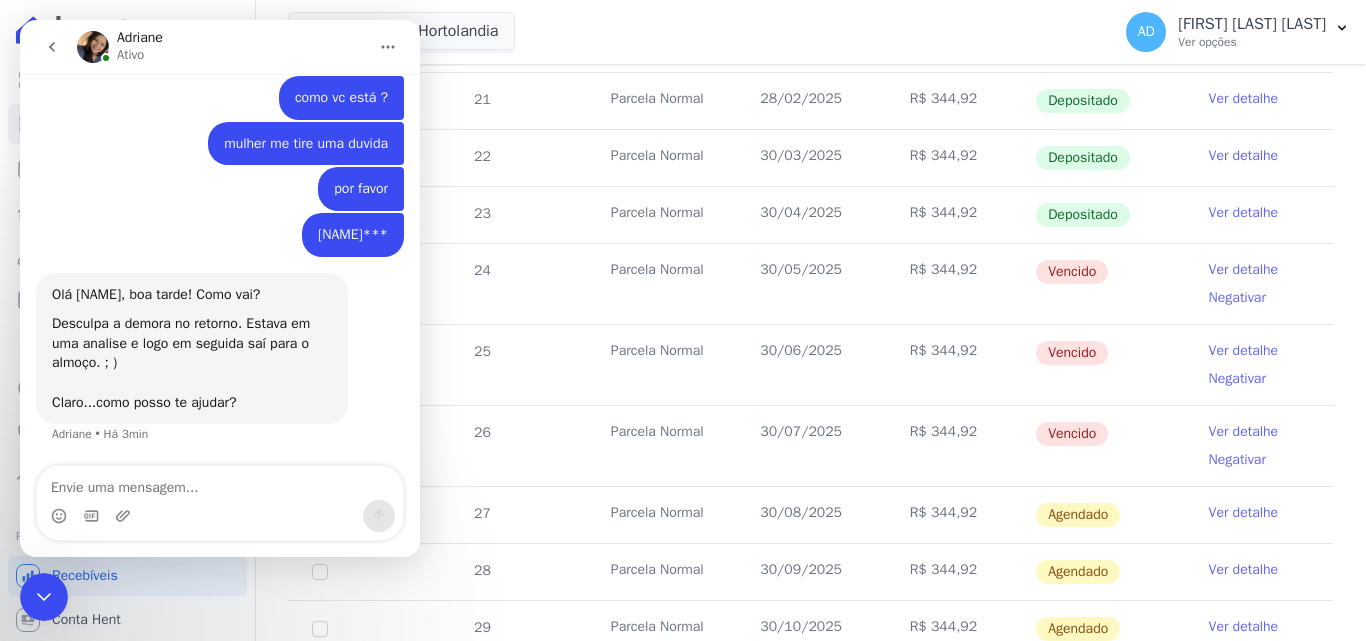 click at bounding box center (220, 483) 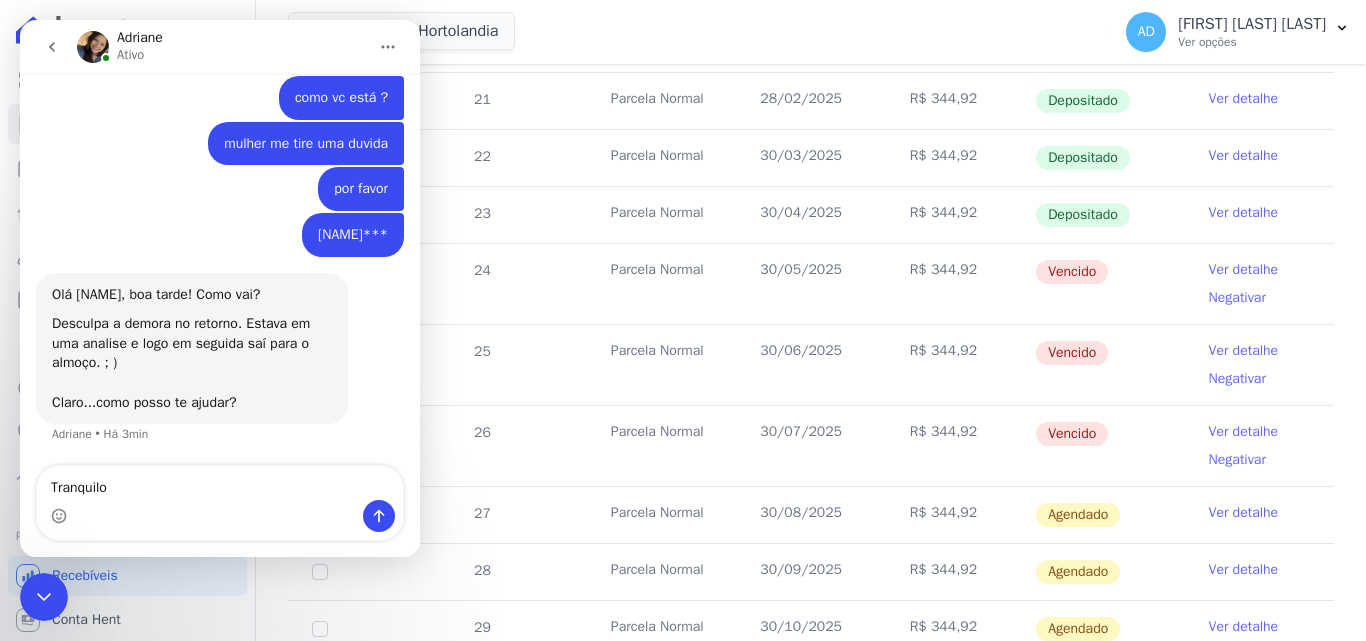 type on "Tranquilo" 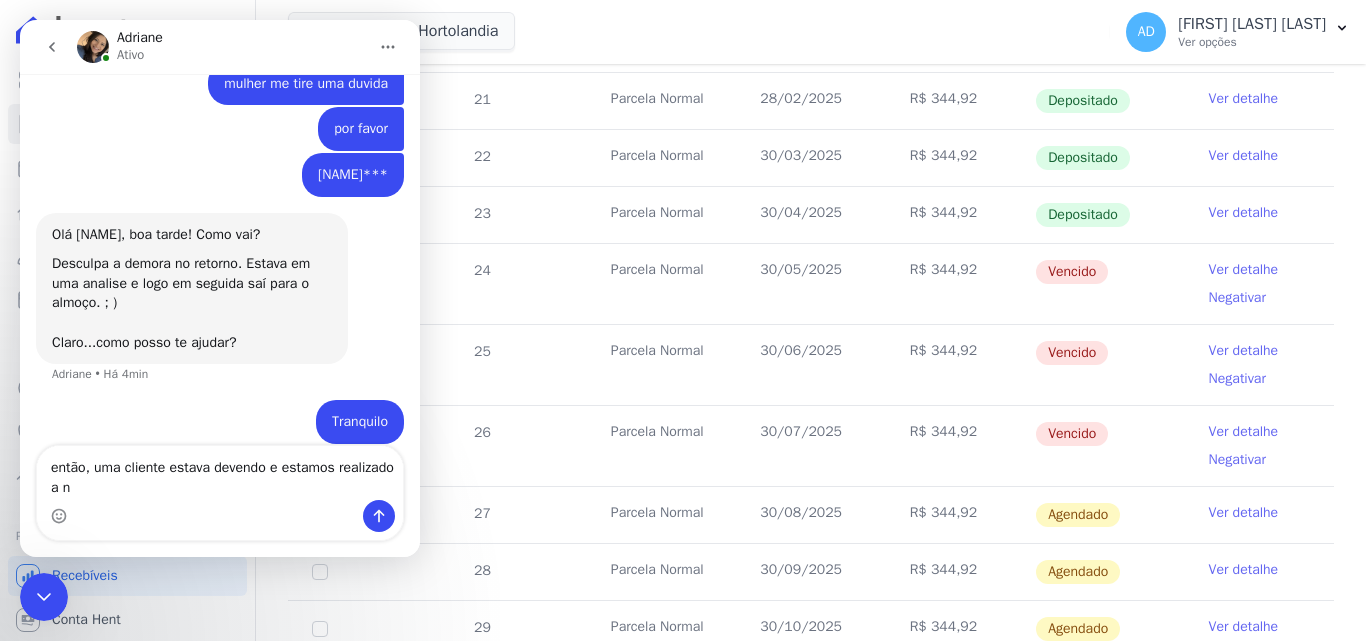 scroll, scrollTop: 4655, scrollLeft: 0, axis: vertical 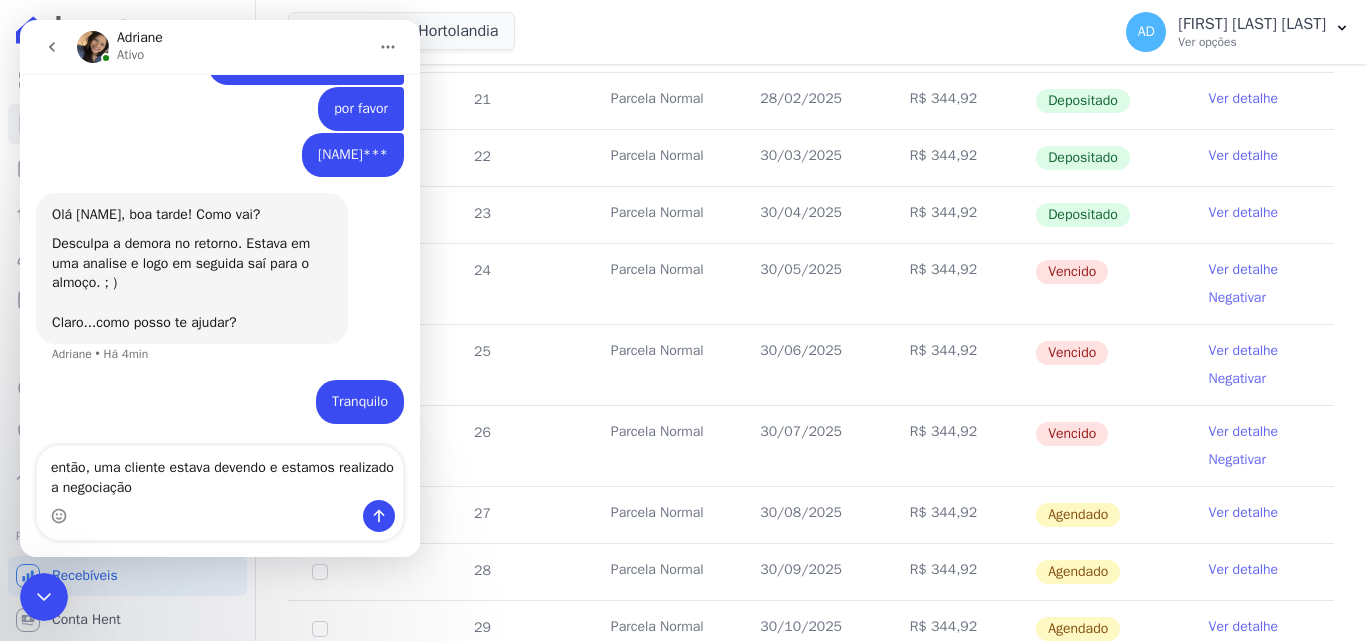 type on "então, uma cliente estava devendo e estamos realizado a negociação" 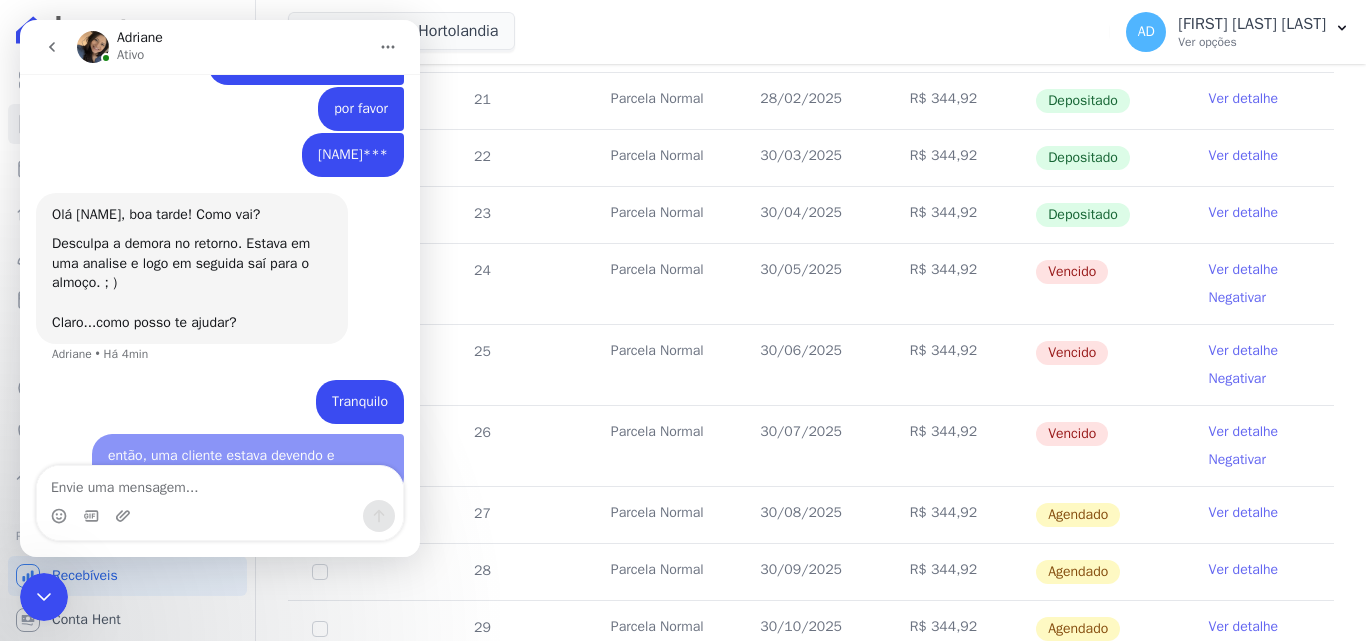 scroll, scrollTop: 4700, scrollLeft: 0, axis: vertical 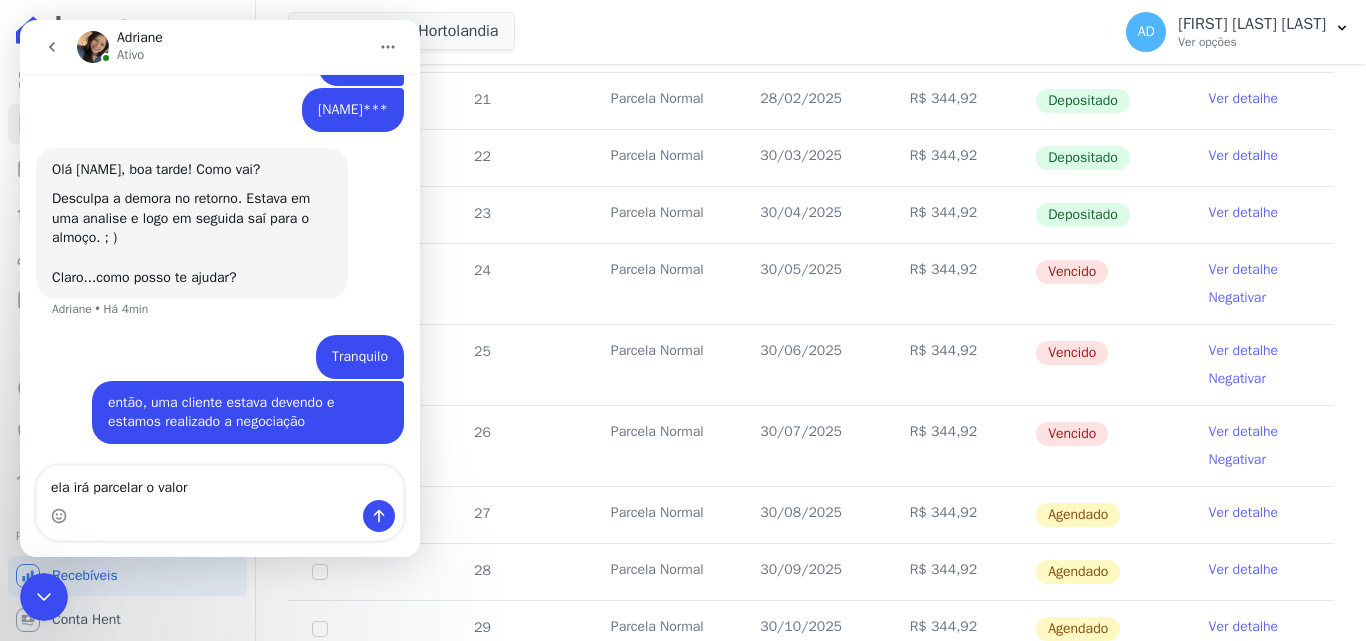 type on "ela irá parcelar o valor" 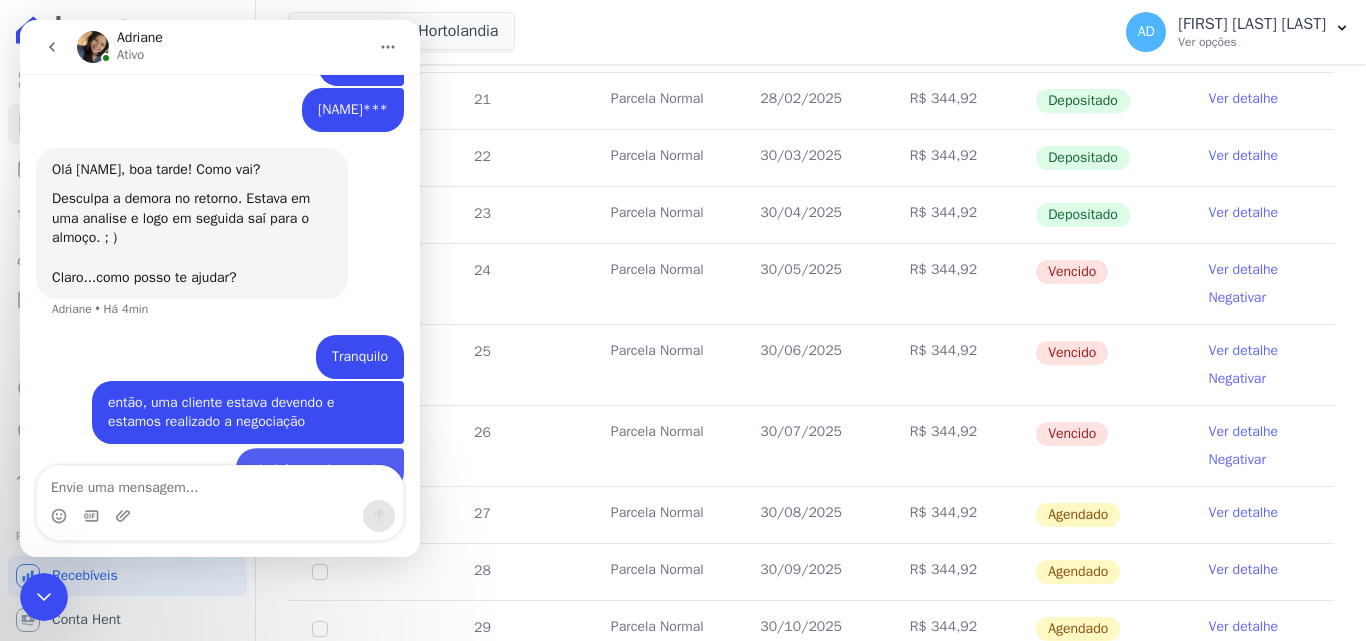 scroll, scrollTop: 4746, scrollLeft: 0, axis: vertical 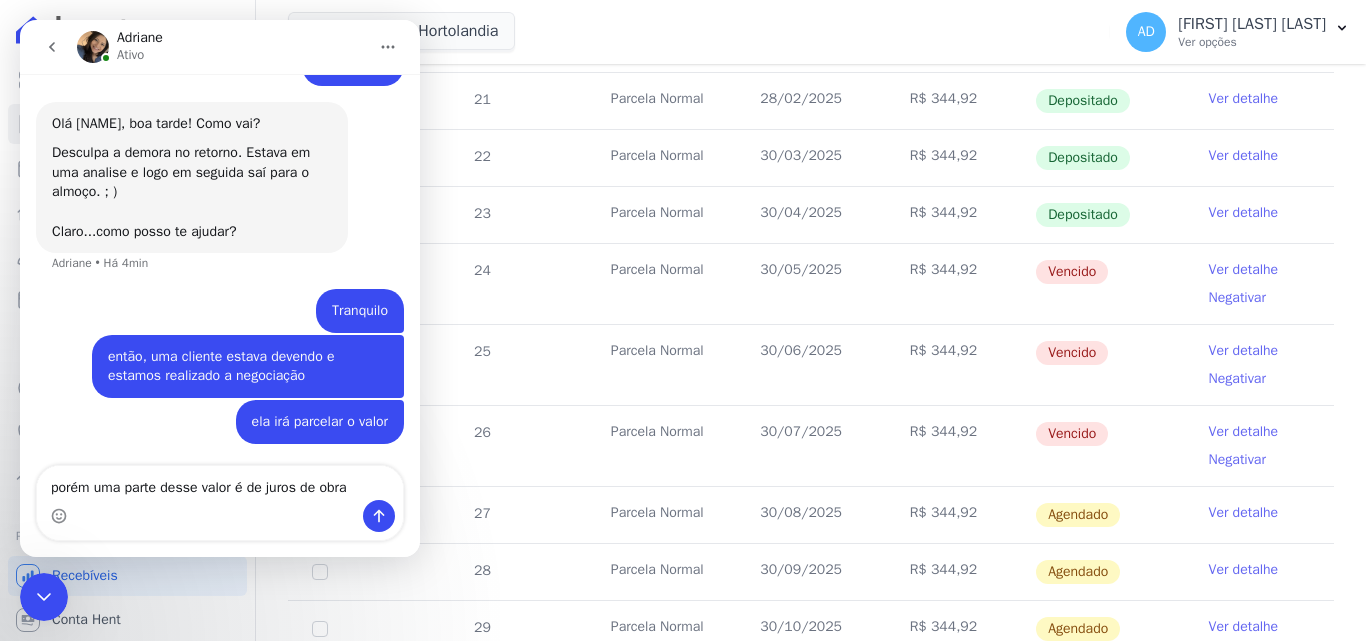 type on "porém uma parte desse valor é de juros de obra" 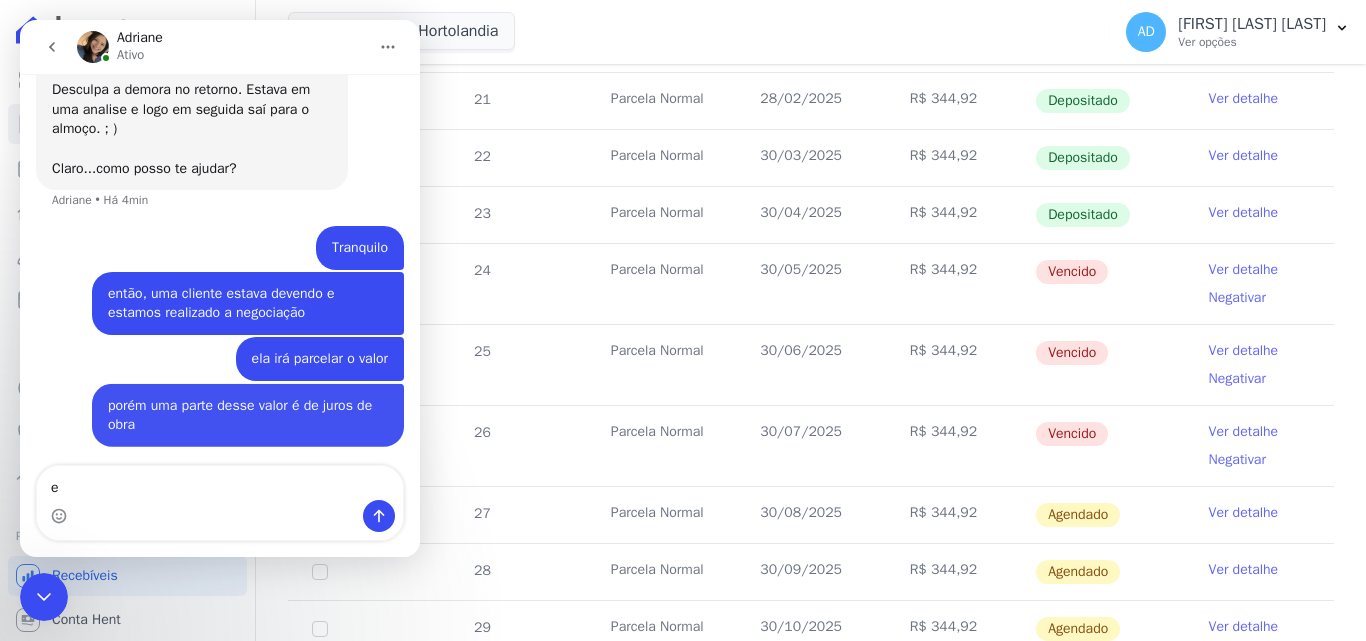 scroll, scrollTop: 4811, scrollLeft: 0, axis: vertical 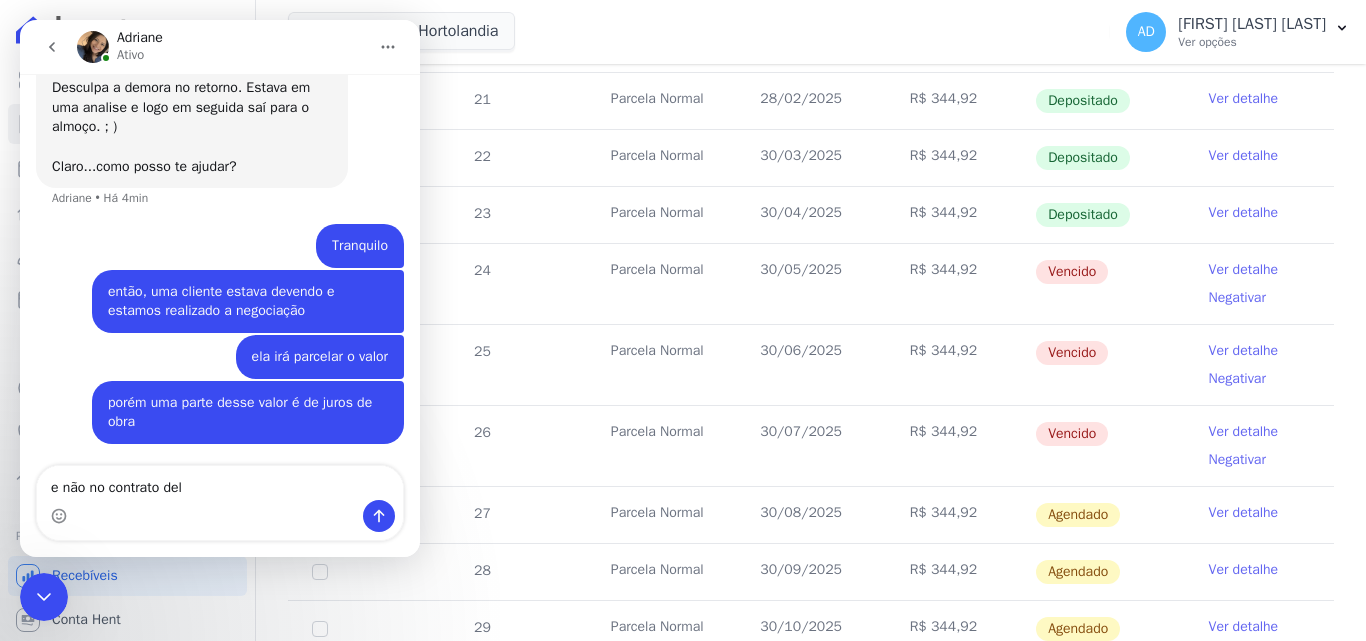 type on "e não no contrato dela" 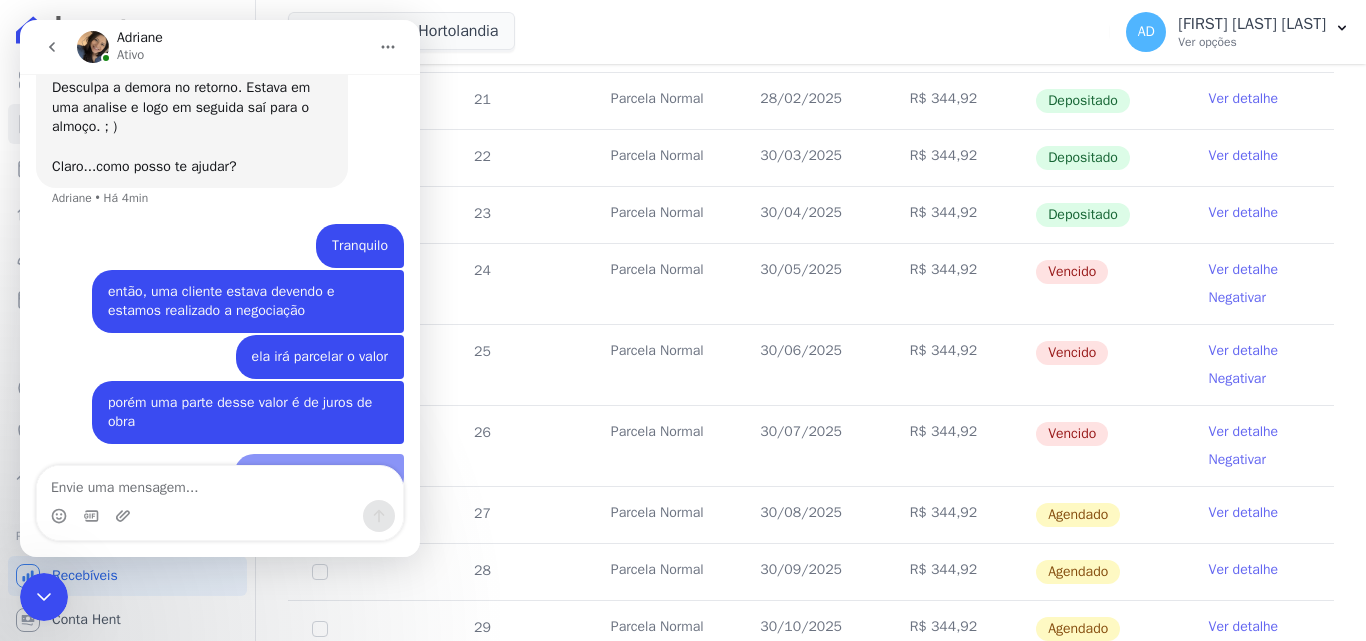 scroll, scrollTop: 4856, scrollLeft: 0, axis: vertical 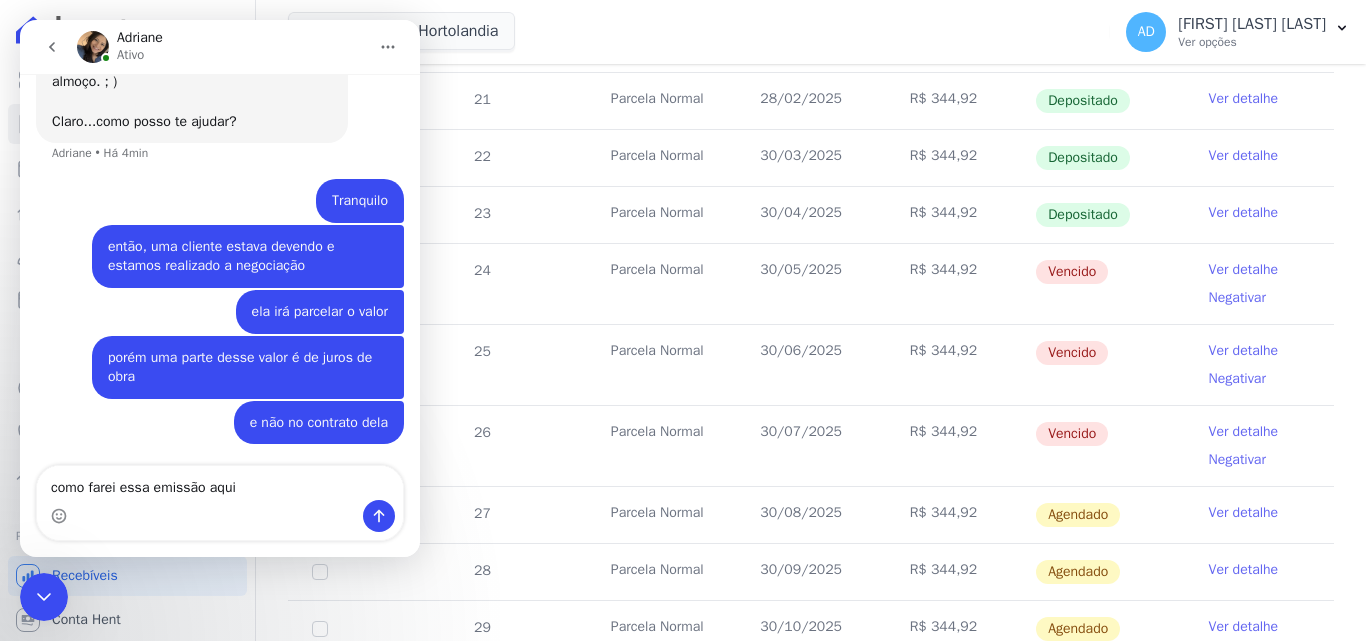 type on "como farei essa emissão aqui?" 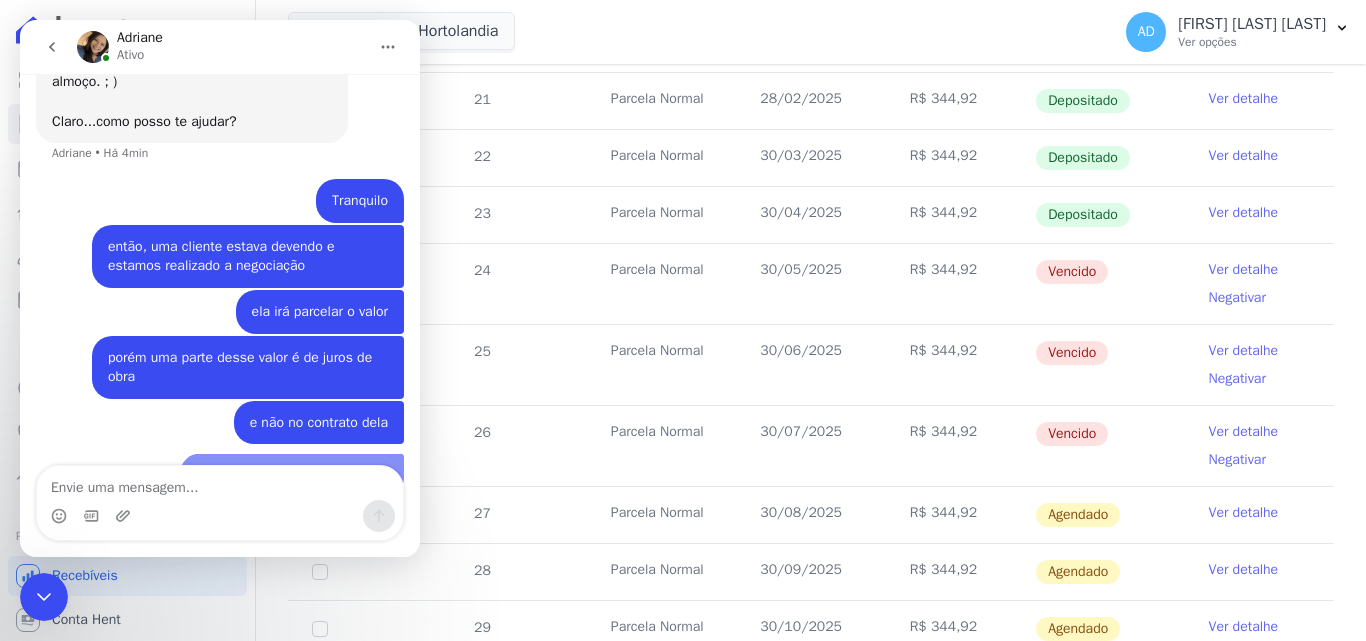 scroll, scrollTop: 4902, scrollLeft: 0, axis: vertical 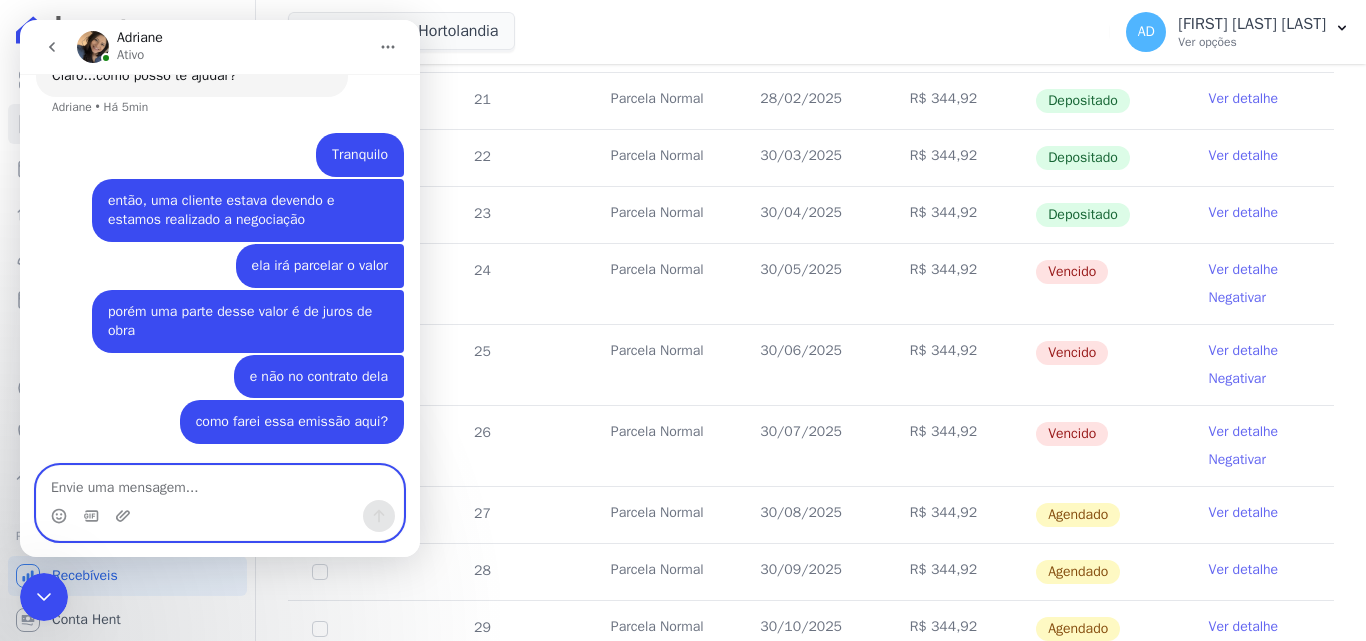 paste on "a" 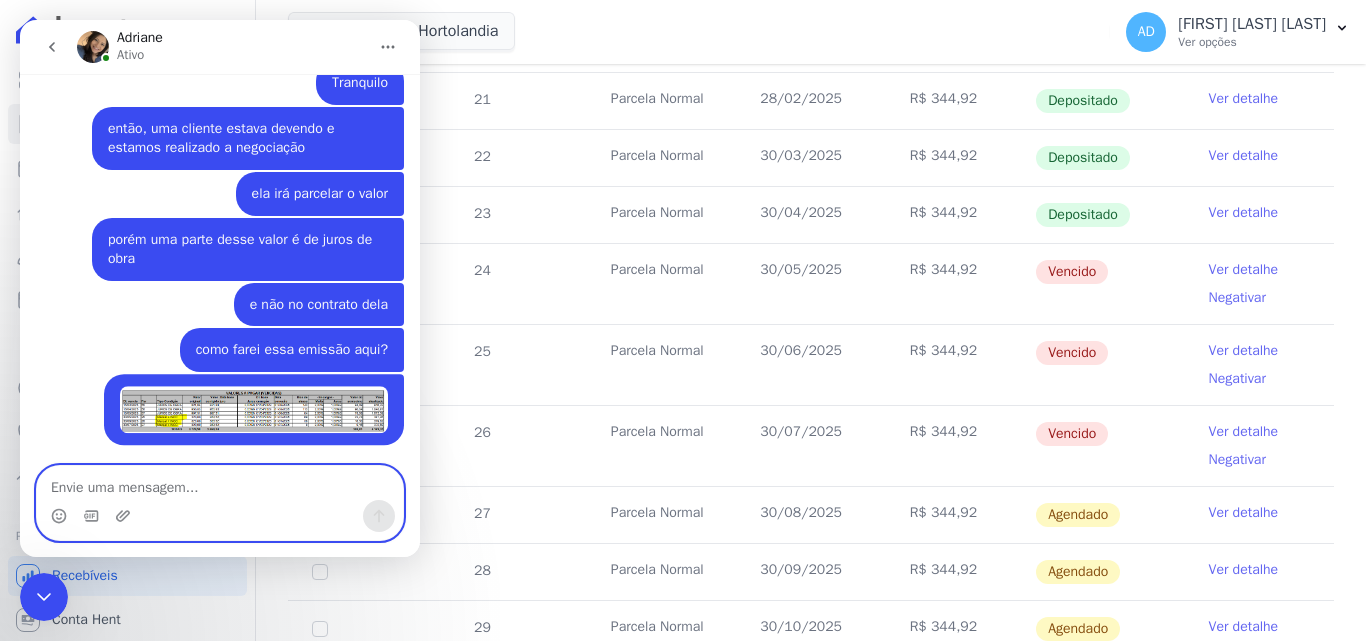 scroll, scrollTop: 4975, scrollLeft: 0, axis: vertical 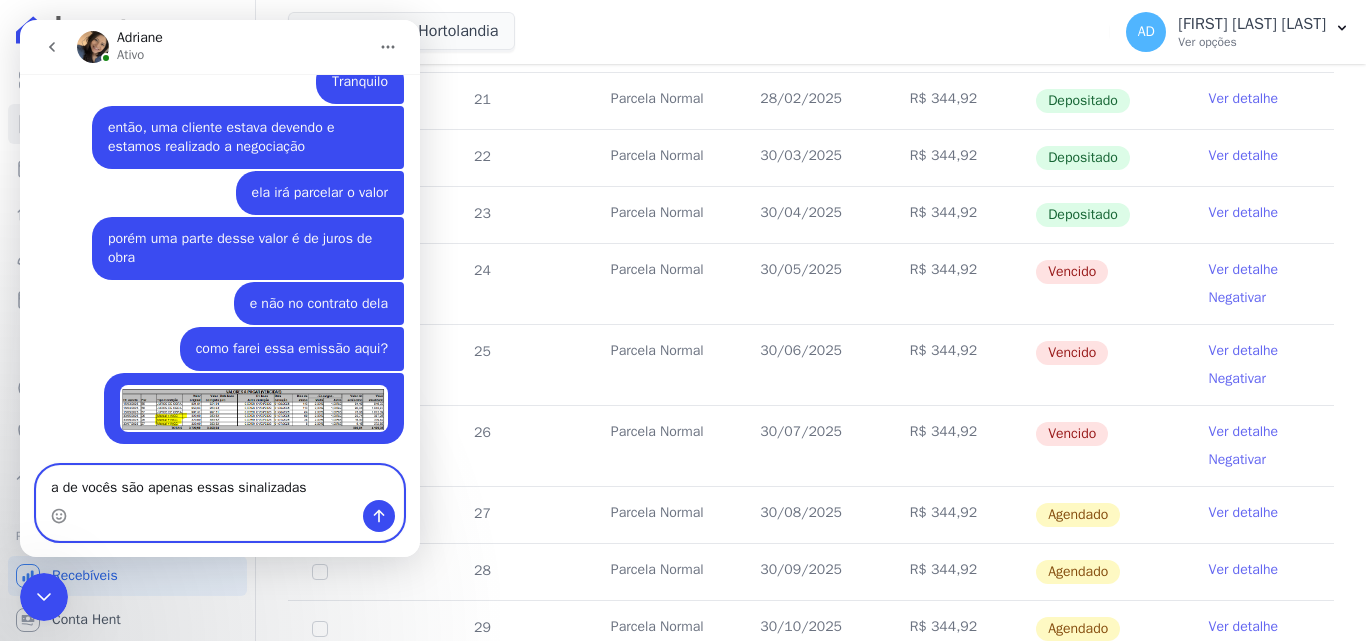 type on "a de vocês são apenas essas sinalizadas" 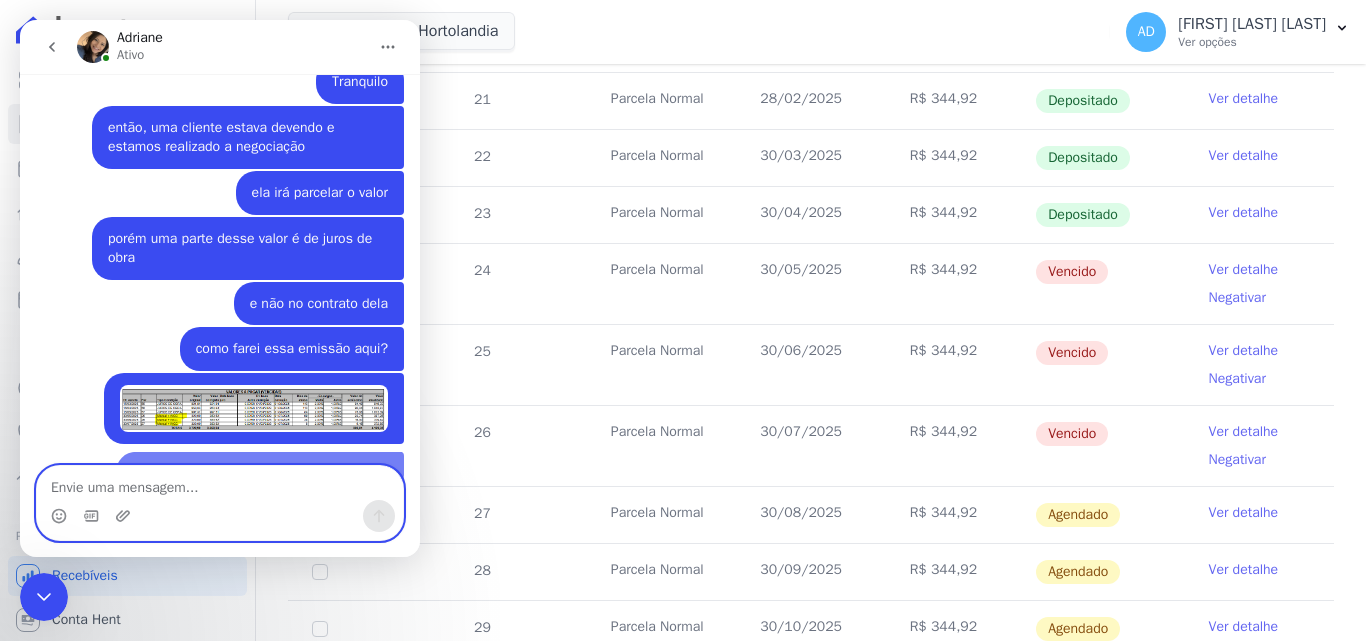 scroll, scrollTop: 5020, scrollLeft: 0, axis: vertical 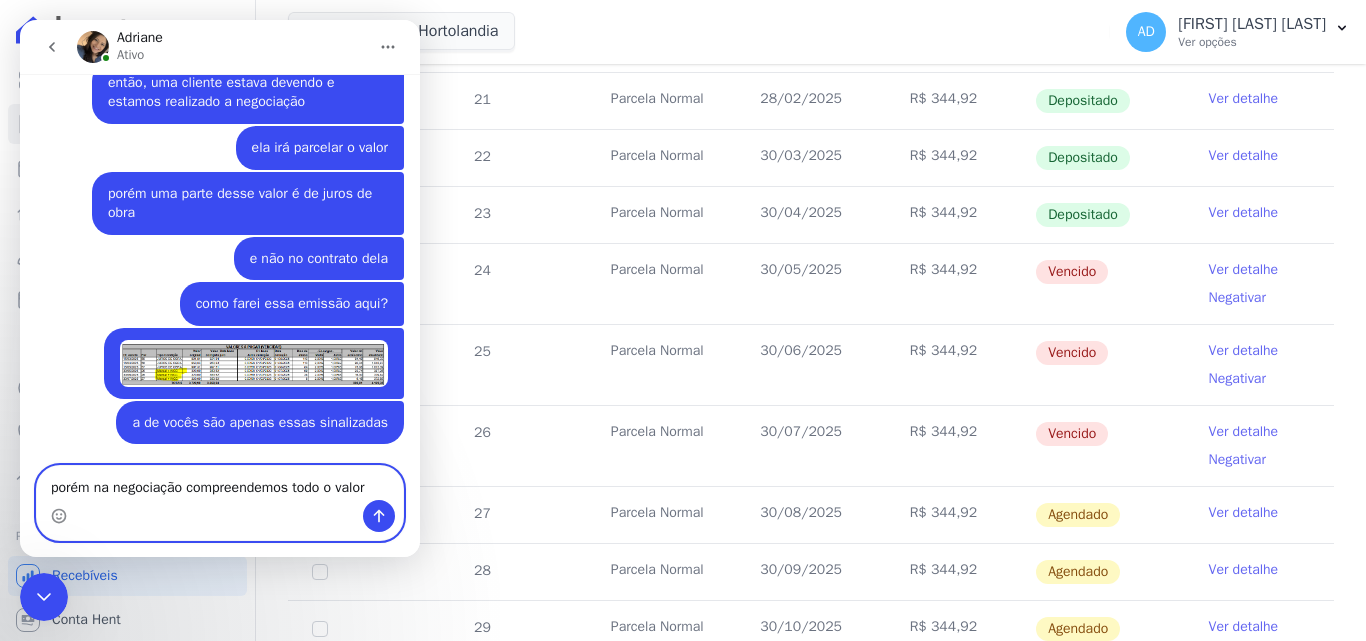 type on "porém na negociação compreendemos todo o valor" 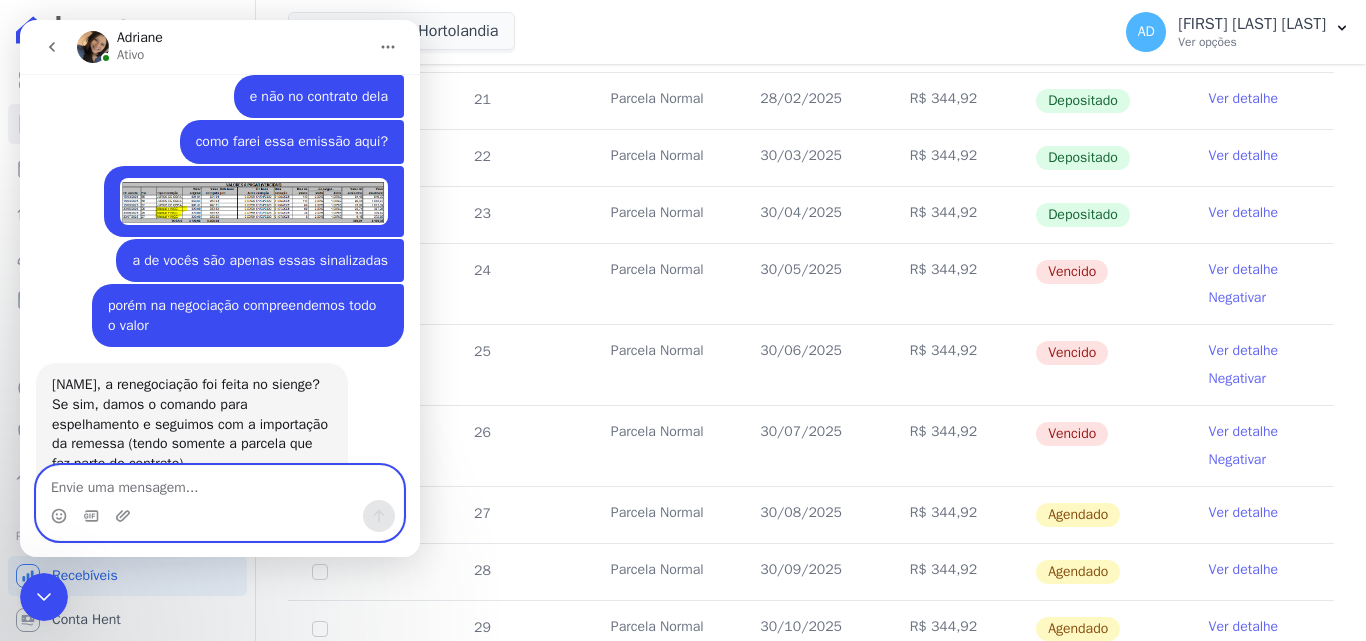 scroll, scrollTop: 5263, scrollLeft: 0, axis: vertical 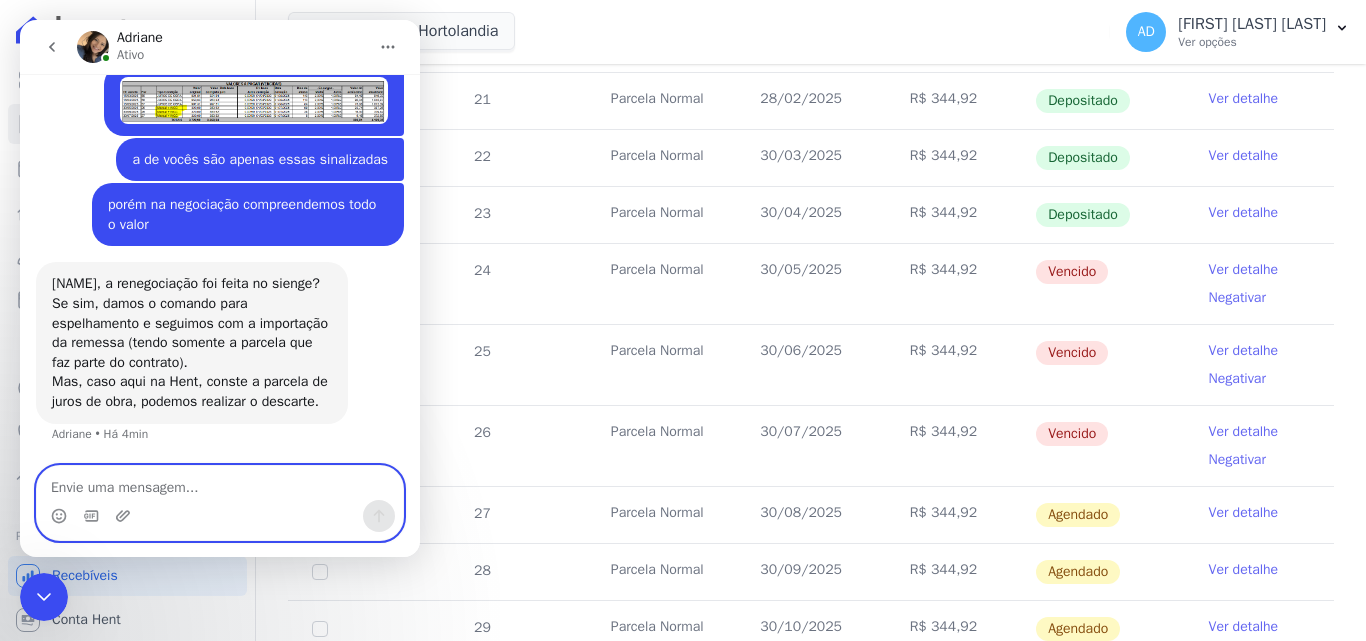 click at bounding box center [220, 483] 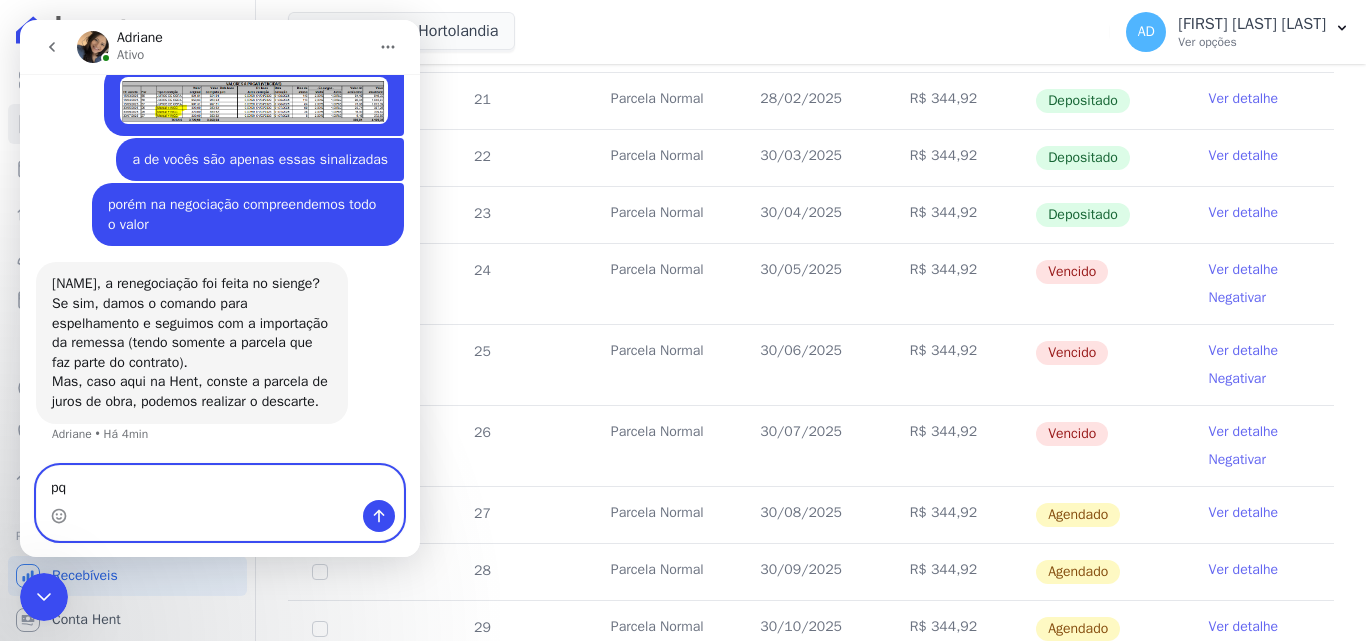 type on "p" 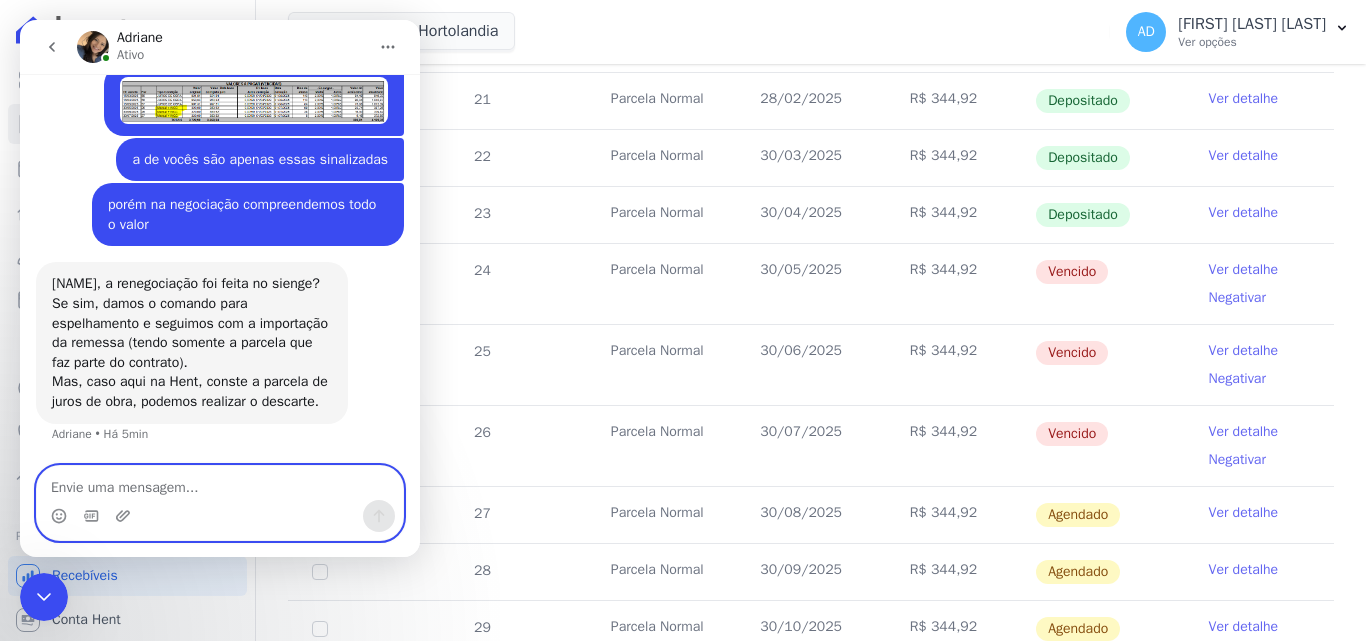 click at bounding box center (220, 483) 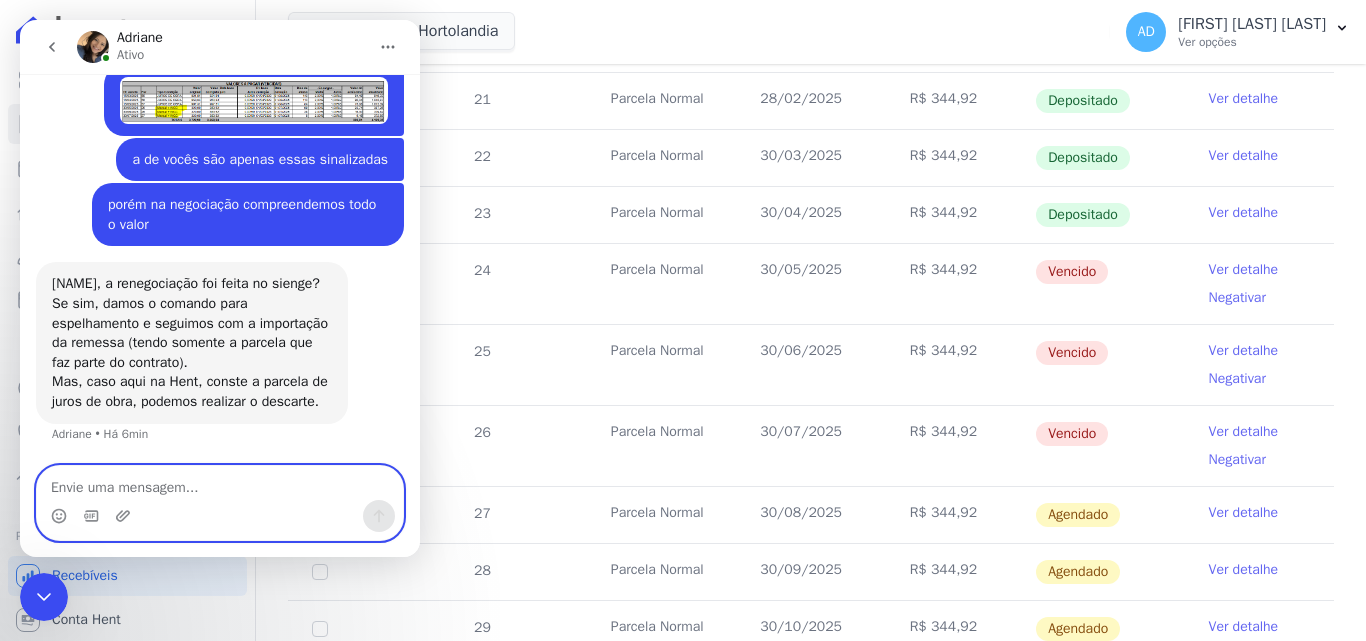 click at bounding box center (220, 483) 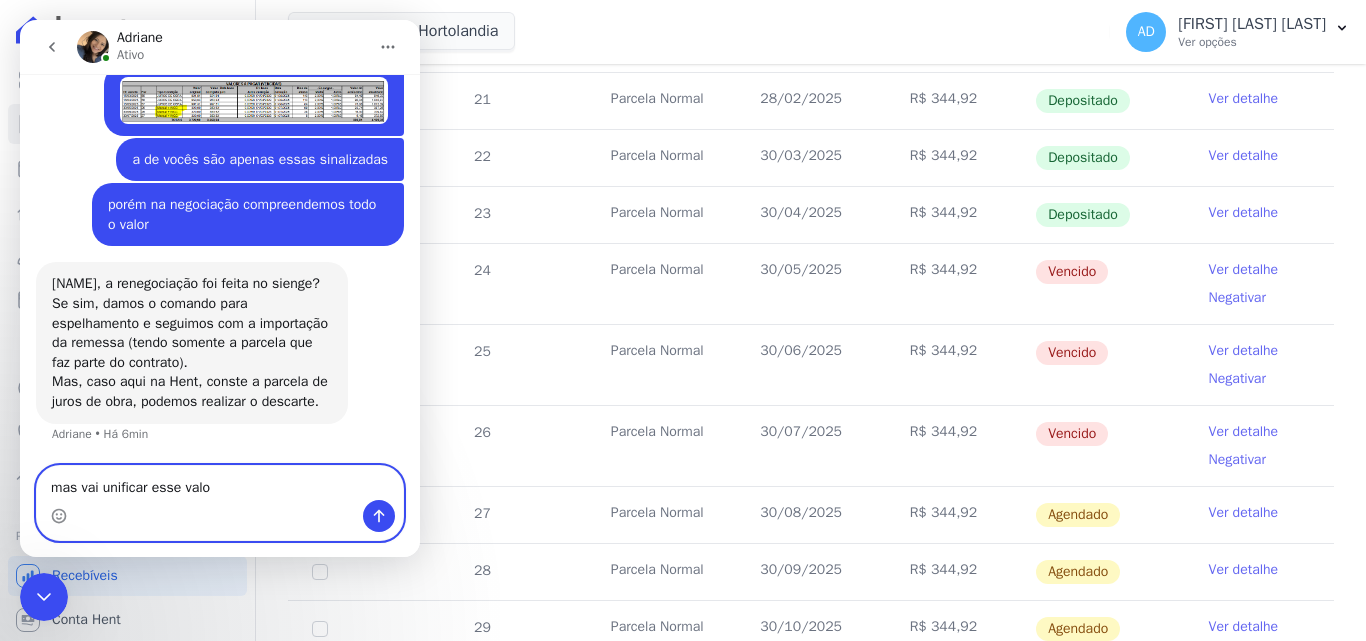 type on "mas vai unificar esse valor" 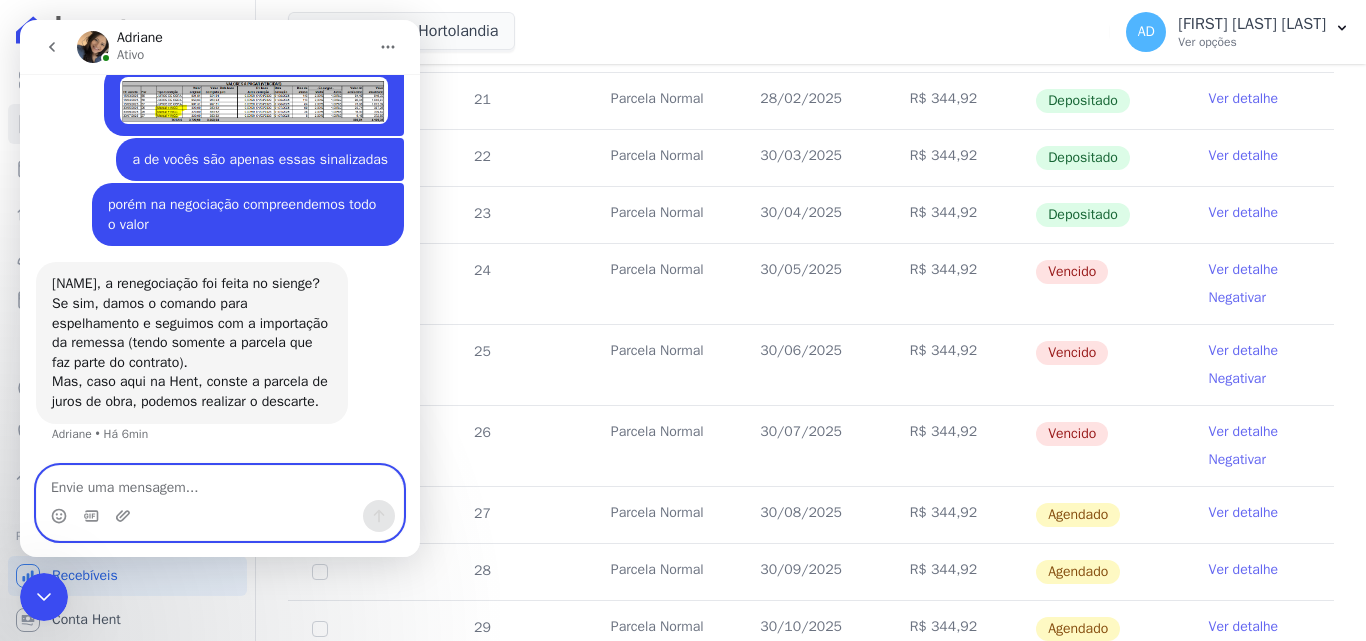 scroll, scrollTop: 5322, scrollLeft: 0, axis: vertical 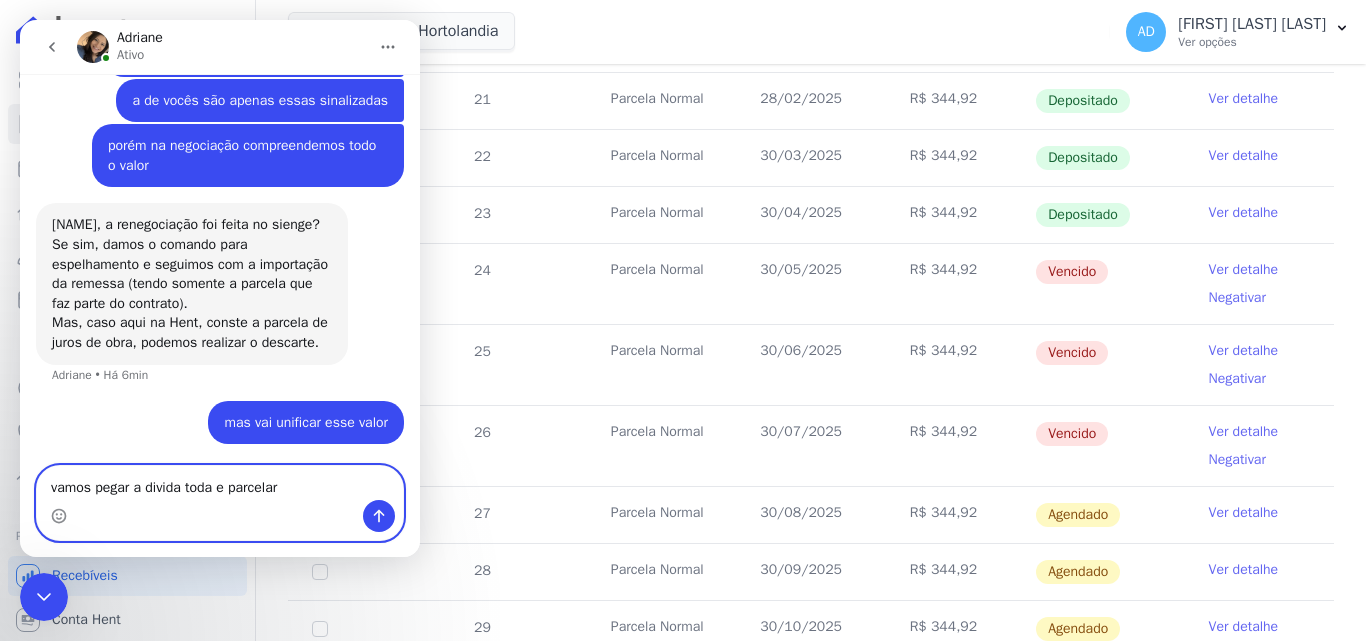 type on "vamos pegar a divida toda e parcelar" 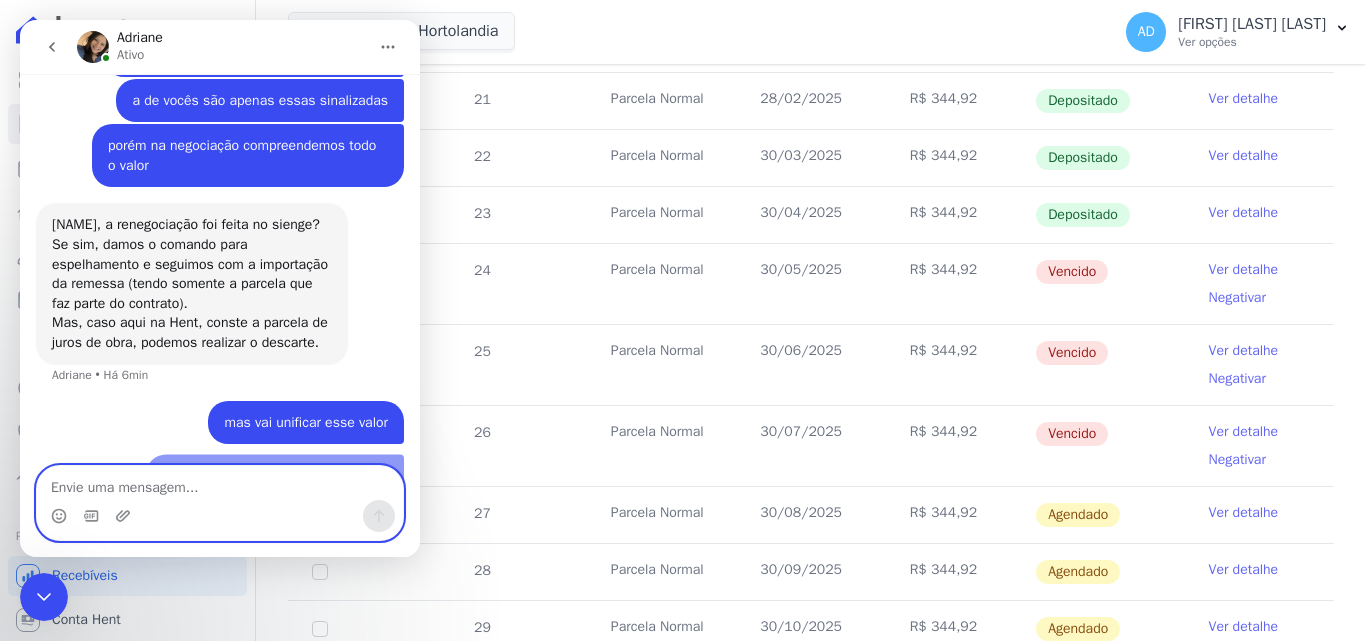 scroll, scrollTop: 5368, scrollLeft: 0, axis: vertical 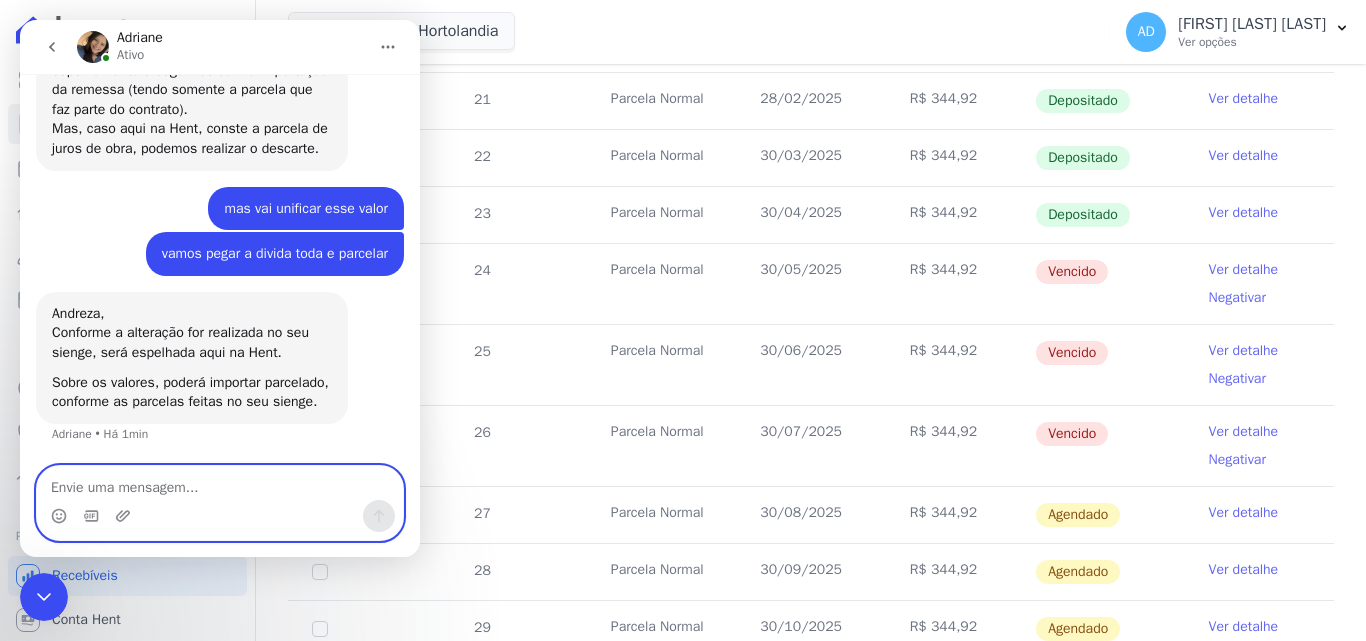 click at bounding box center [220, 483] 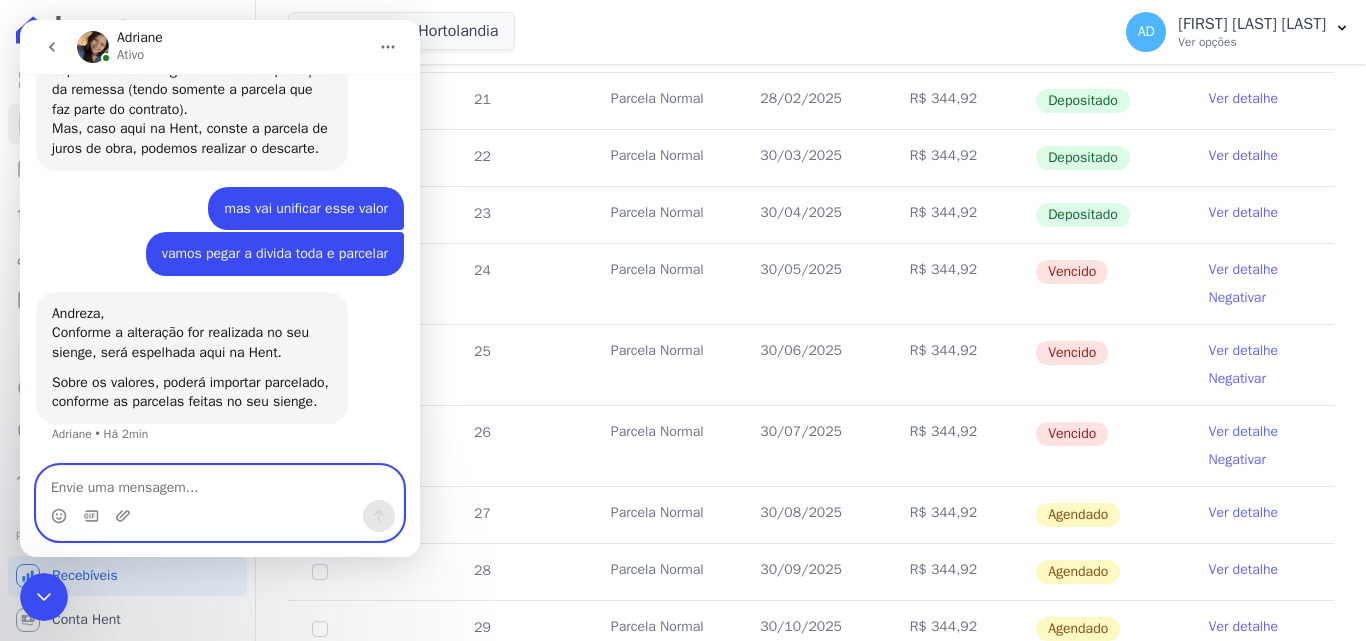 click at bounding box center [220, 483] 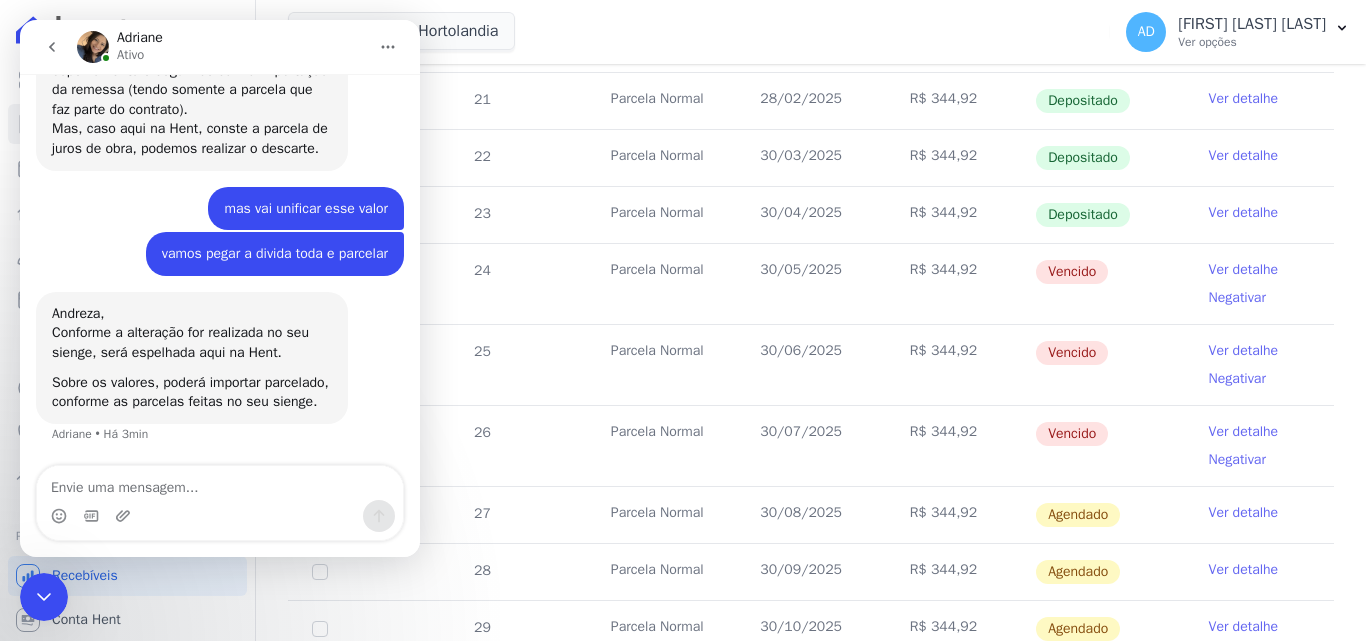 click 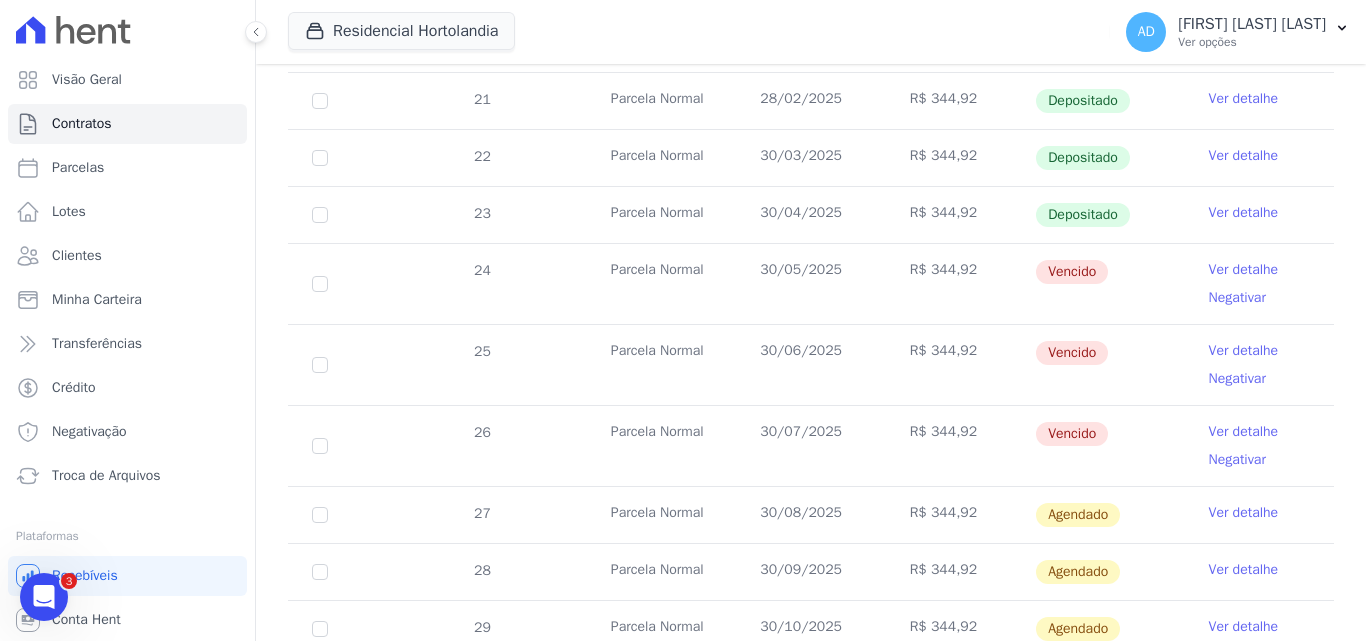 scroll, scrollTop: 0, scrollLeft: 0, axis: both 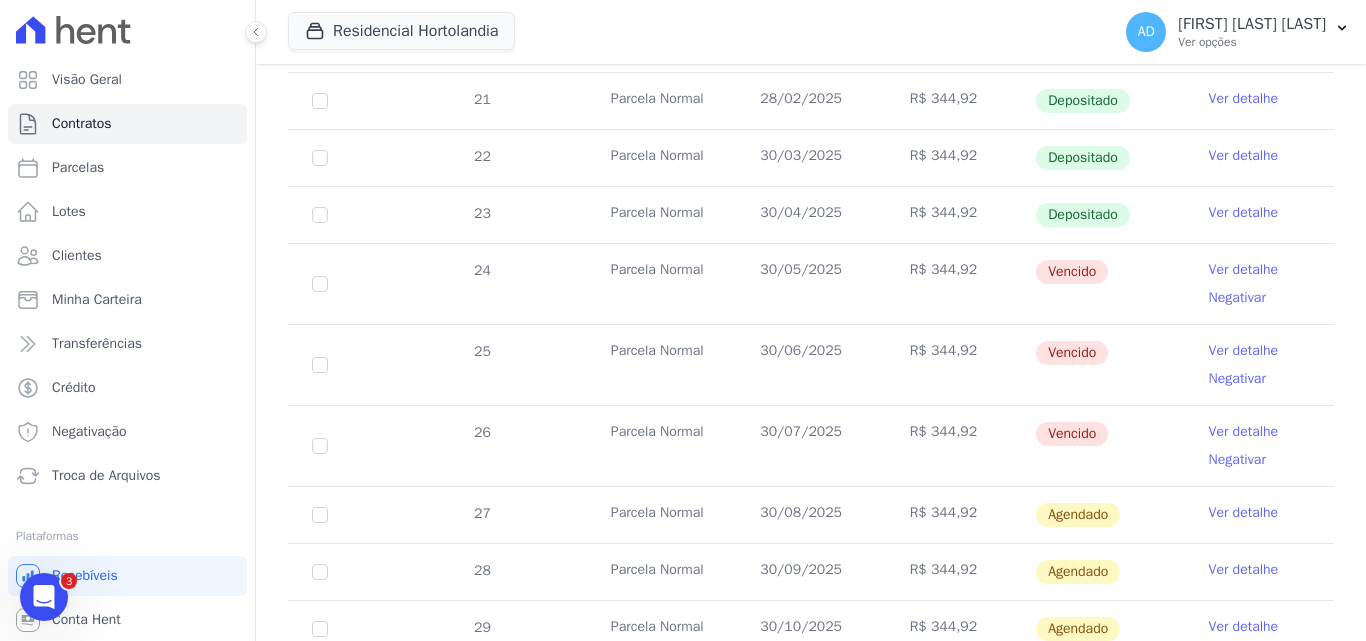 click 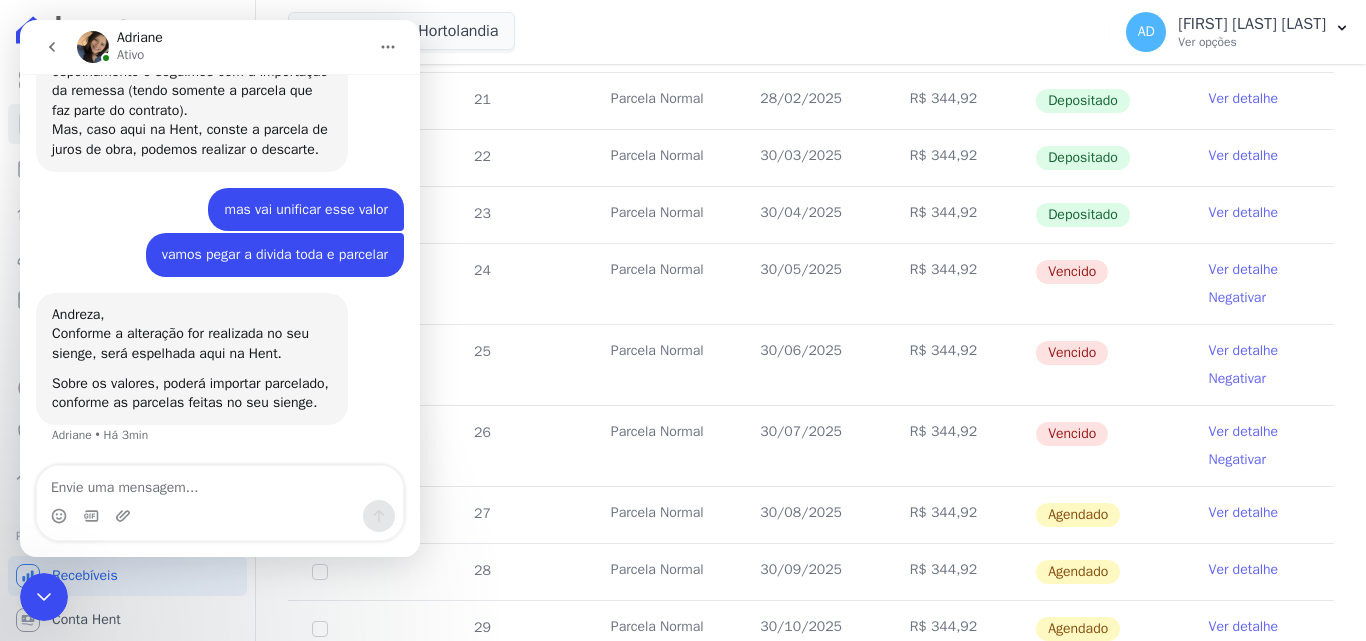 scroll, scrollTop: 5516, scrollLeft: 0, axis: vertical 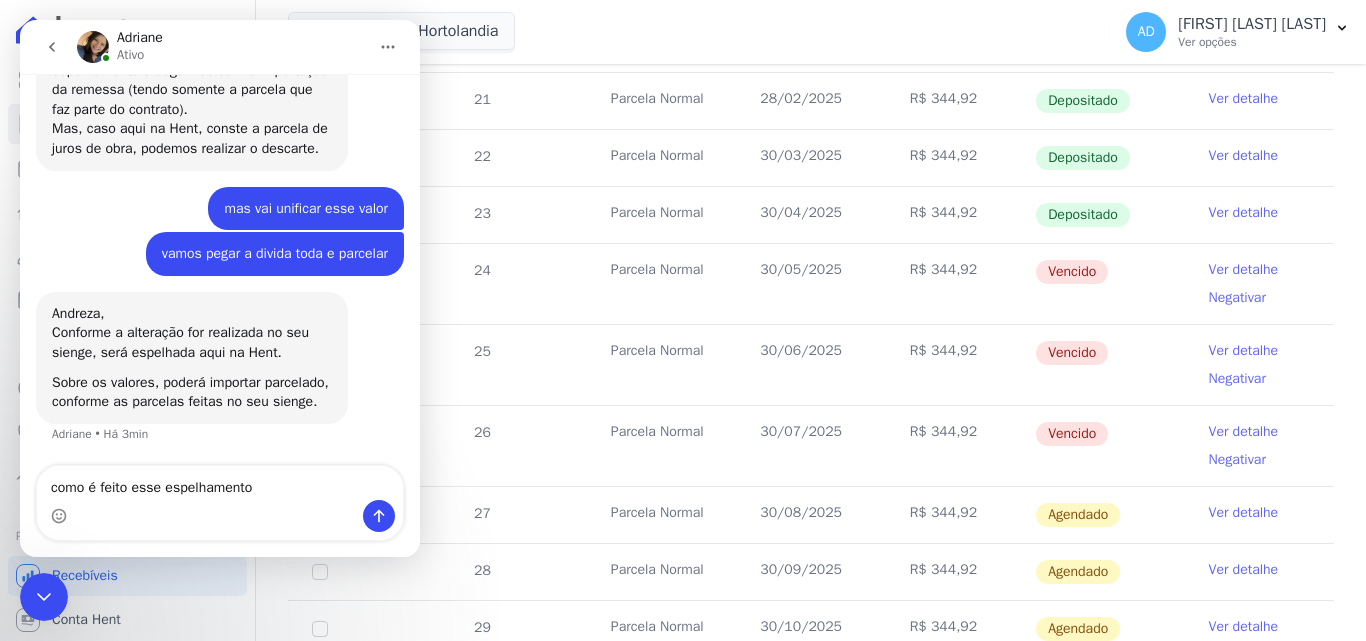 type on "como é feito esse espelhamento?" 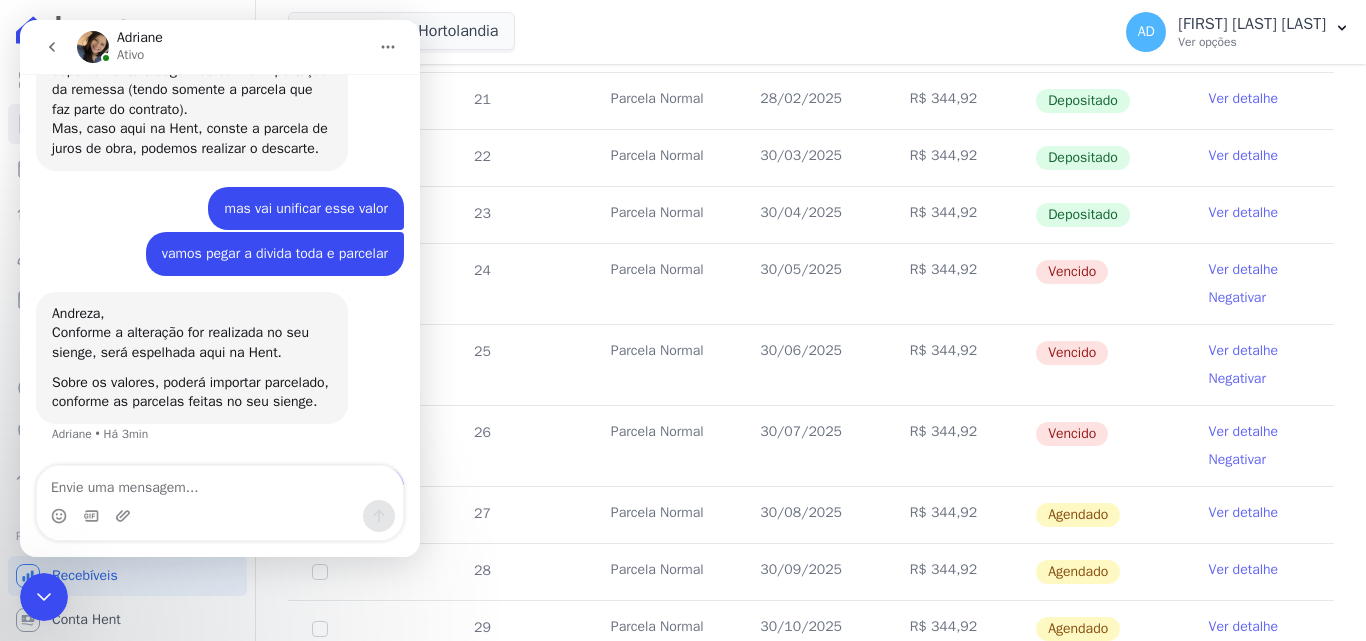 scroll, scrollTop: 5575, scrollLeft: 0, axis: vertical 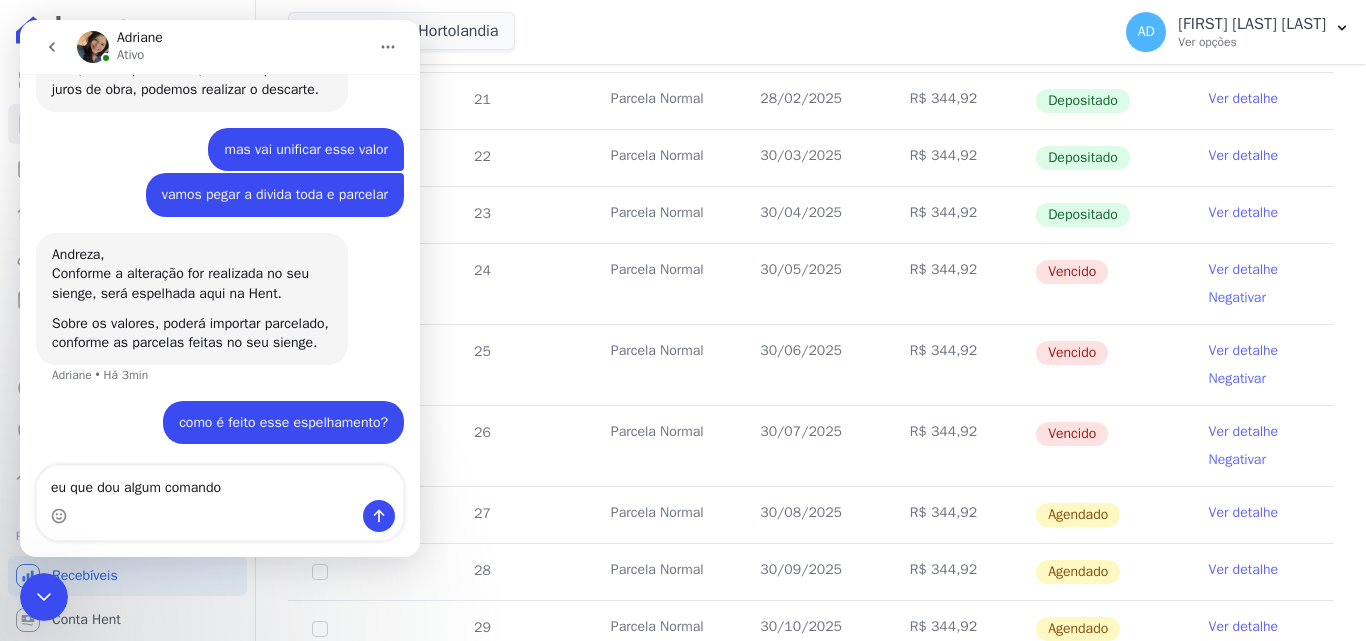 type on "eu que dou algum comando?" 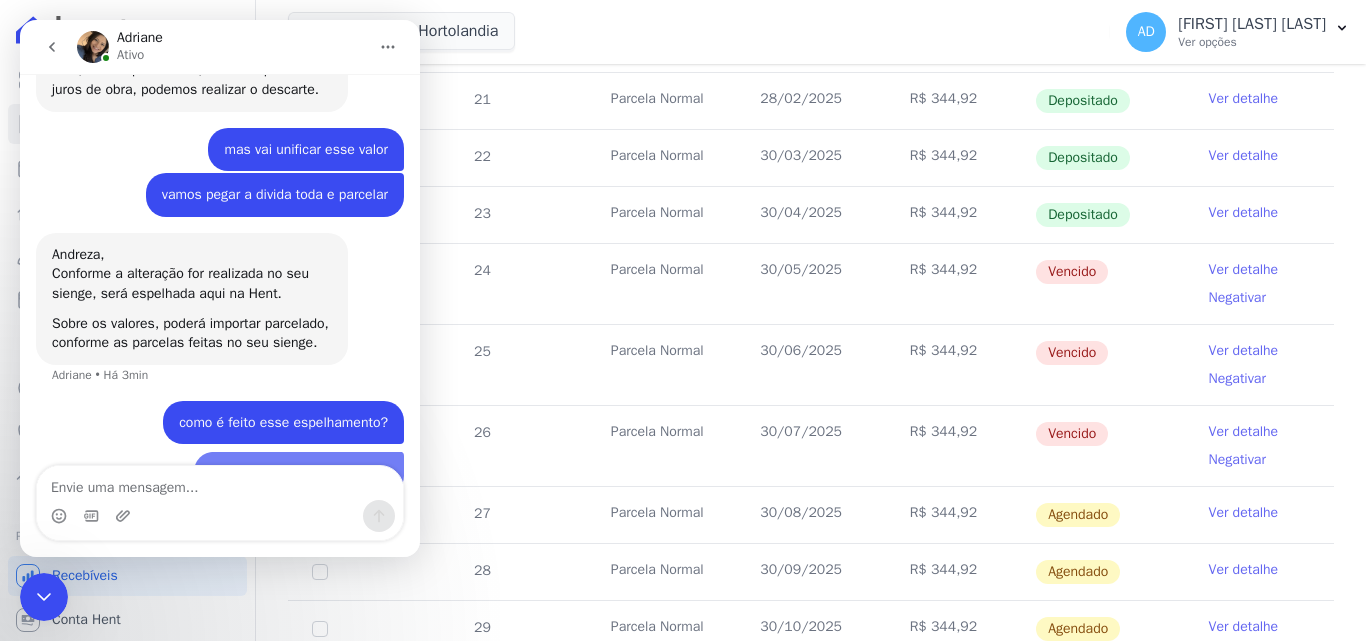 scroll, scrollTop: 5621, scrollLeft: 0, axis: vertical 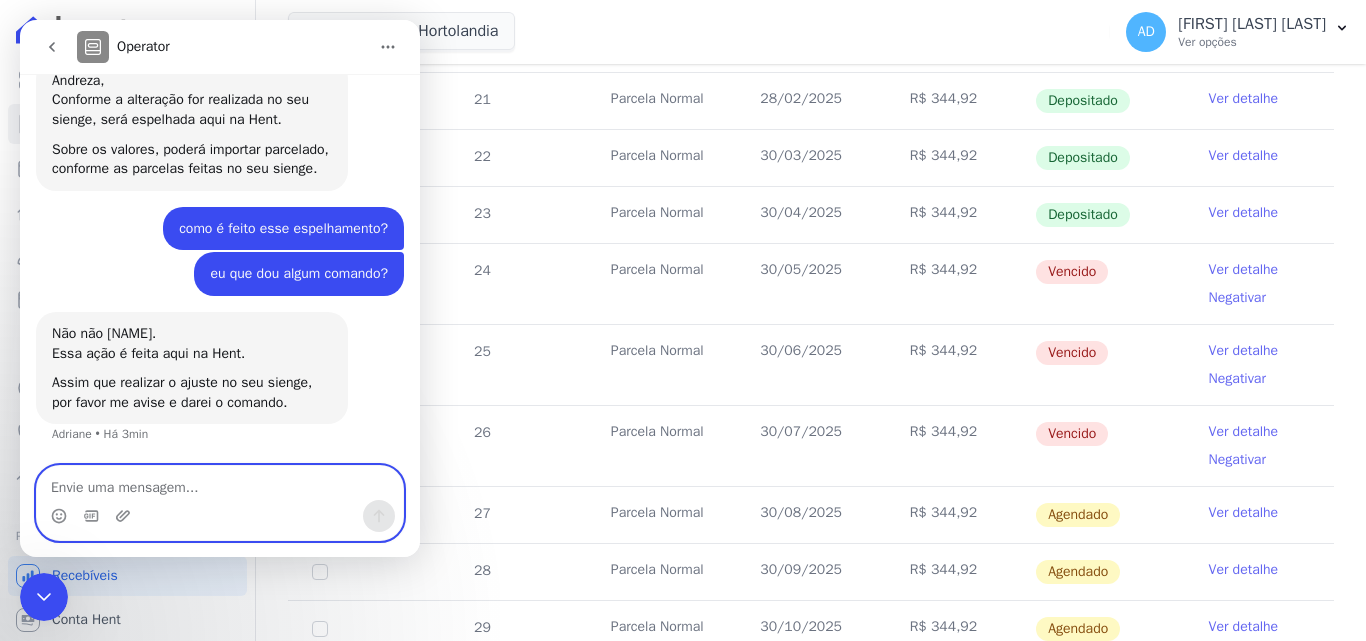 click at bounding box center [220, 483] 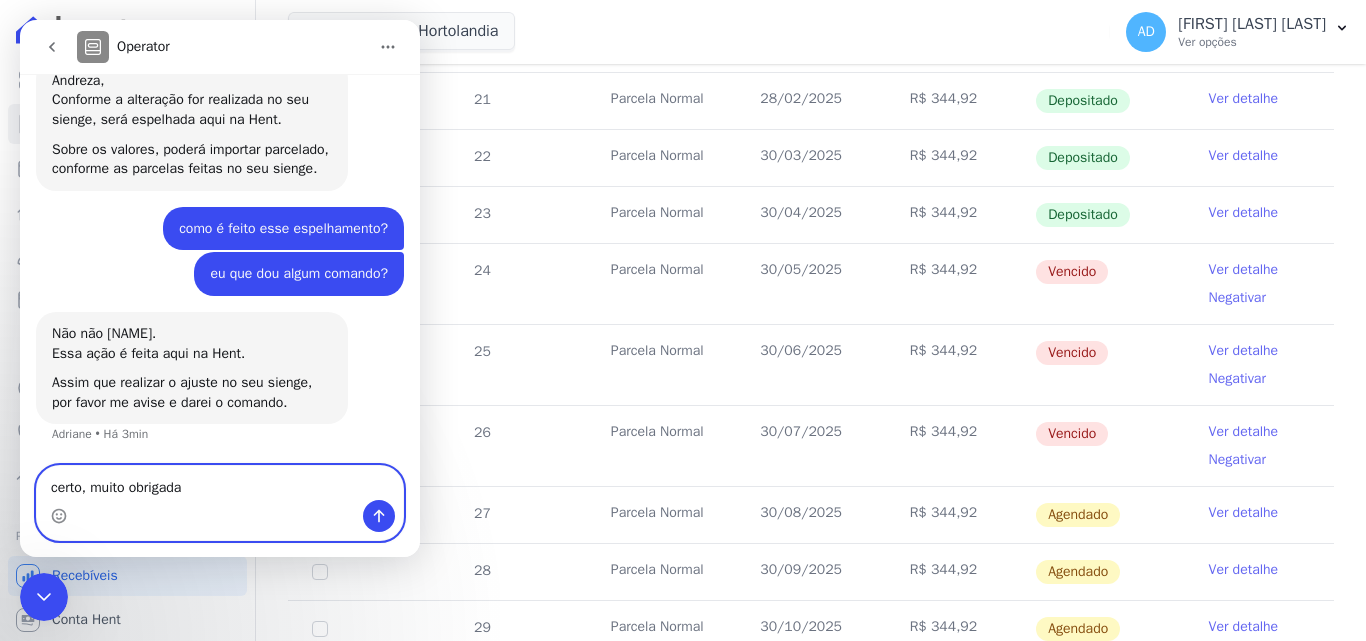 type on "certo, muito obrigada" 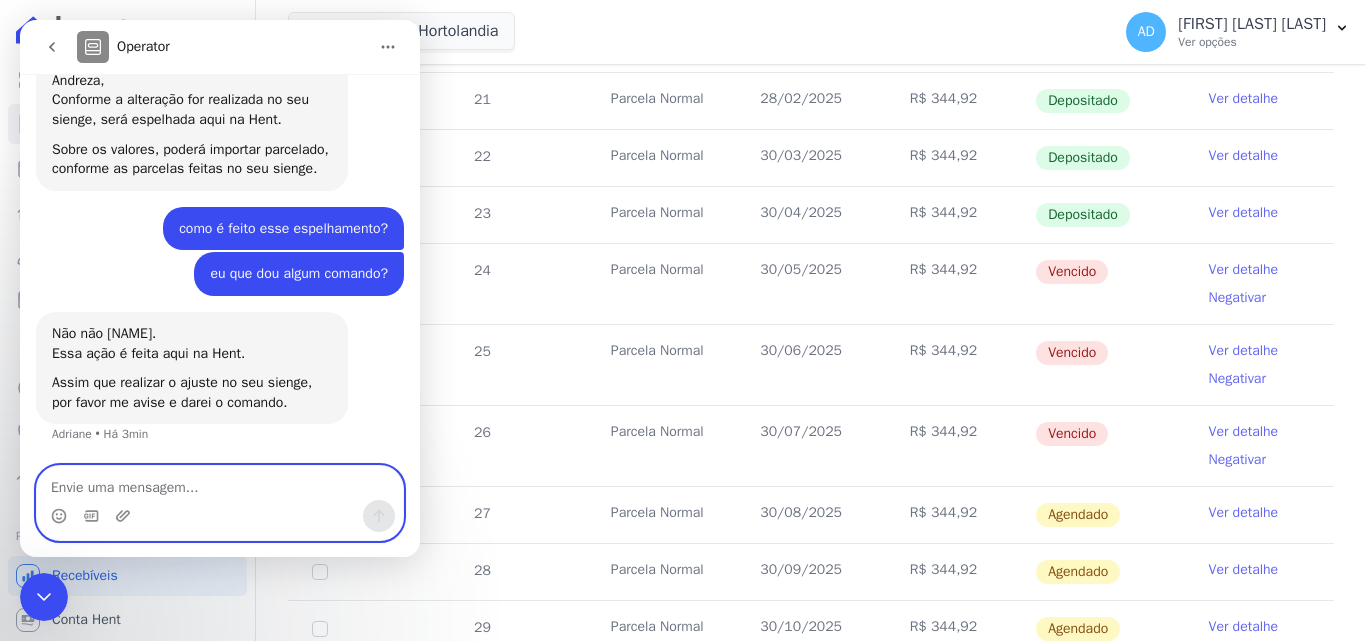 scroll, scrollTop: 5809, scrollLeft: 0, axis: vertical 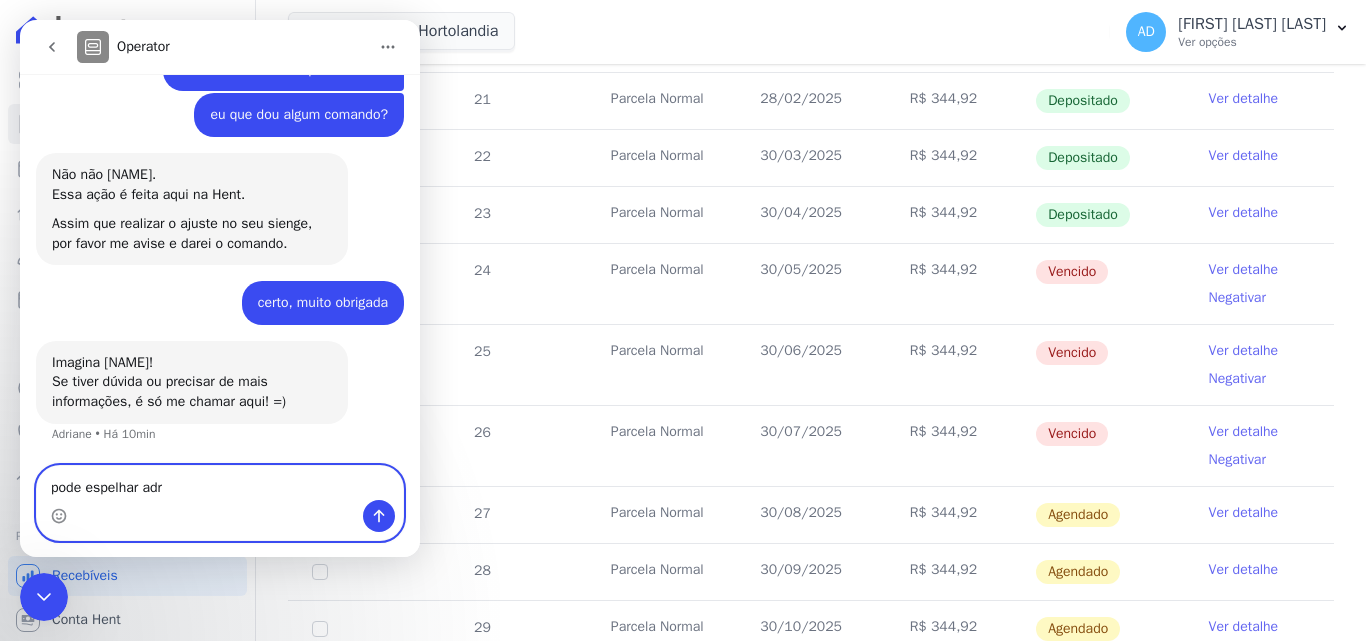 type on "pode espelhar adri" 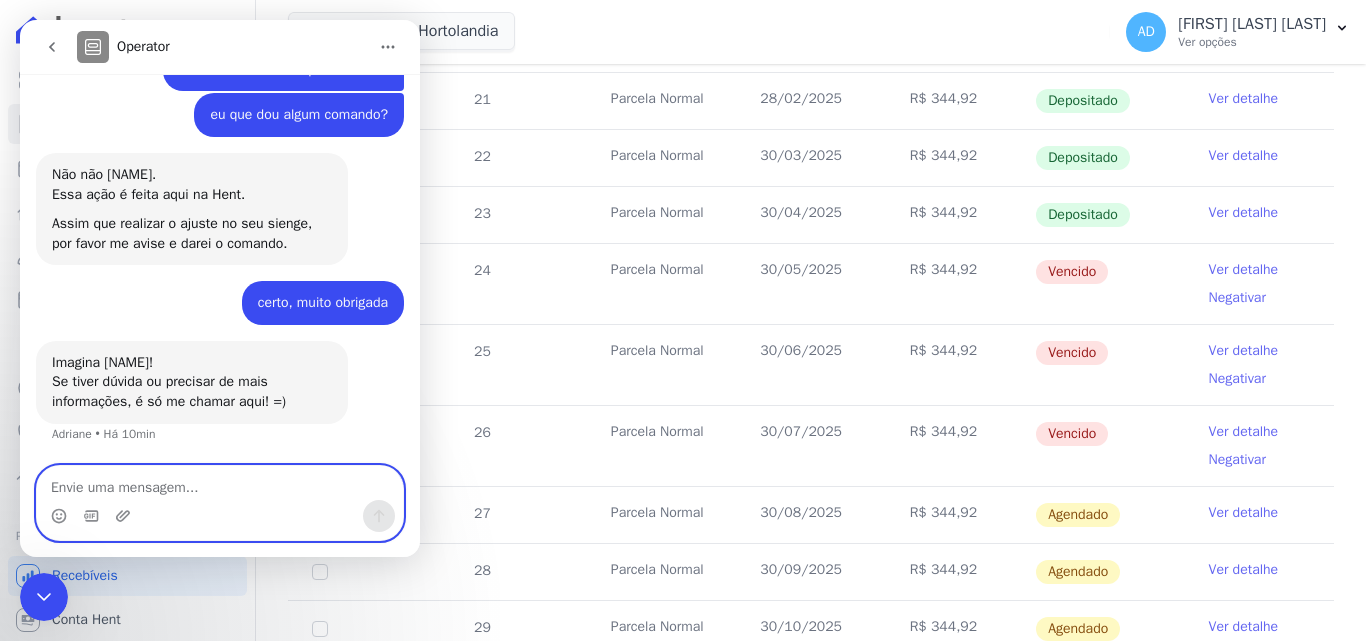 scroll, scrollTop: 5967, scrollLeft: 0, axis: vertical 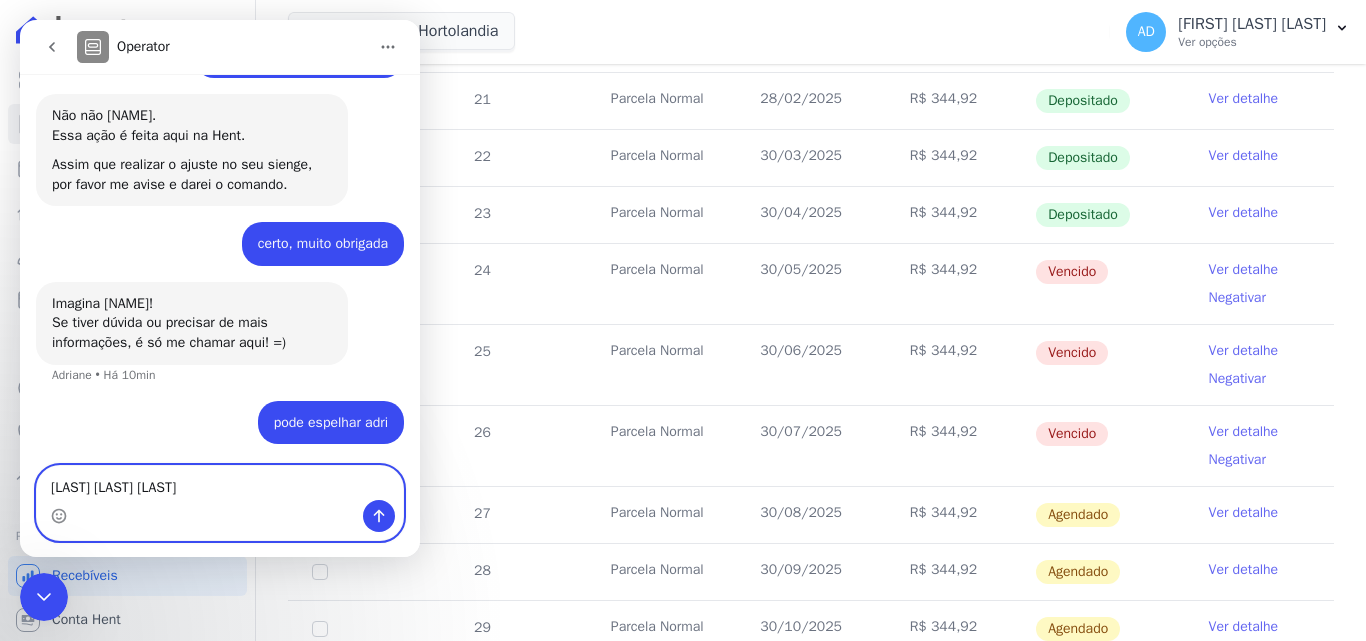 type on "[FIRST] [LAST]" 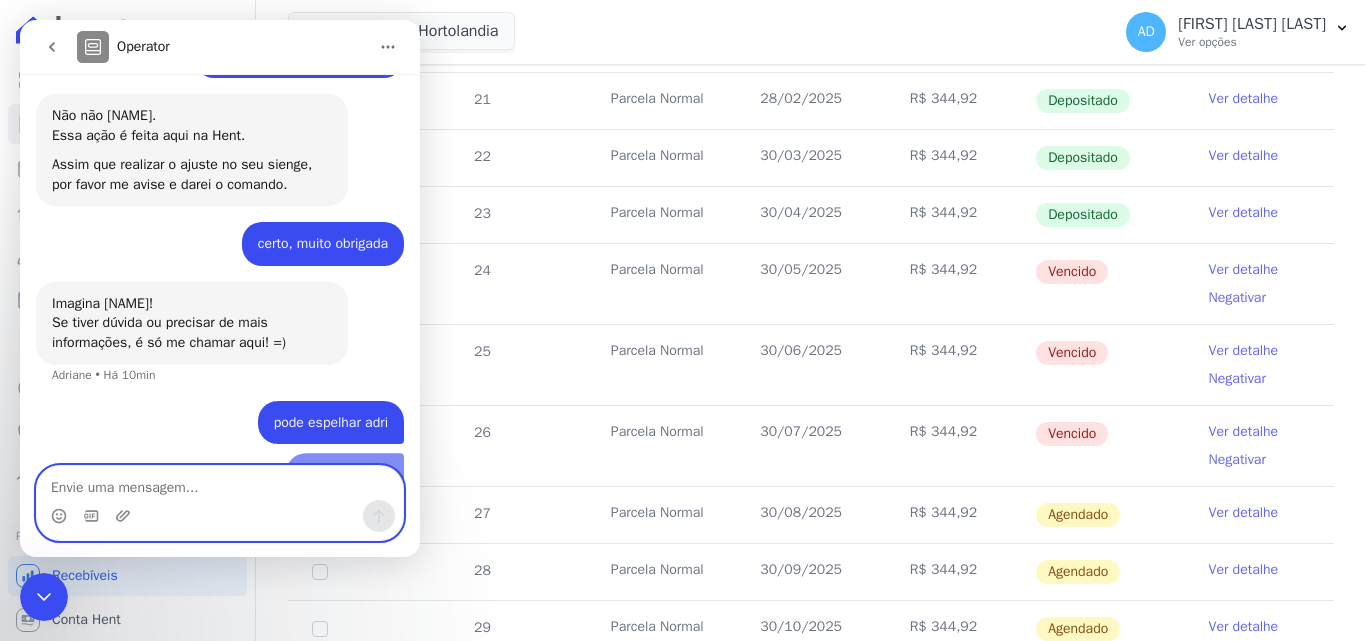 scroll, scrollTop: 6013, scrollLeft: 0, axis: vertical 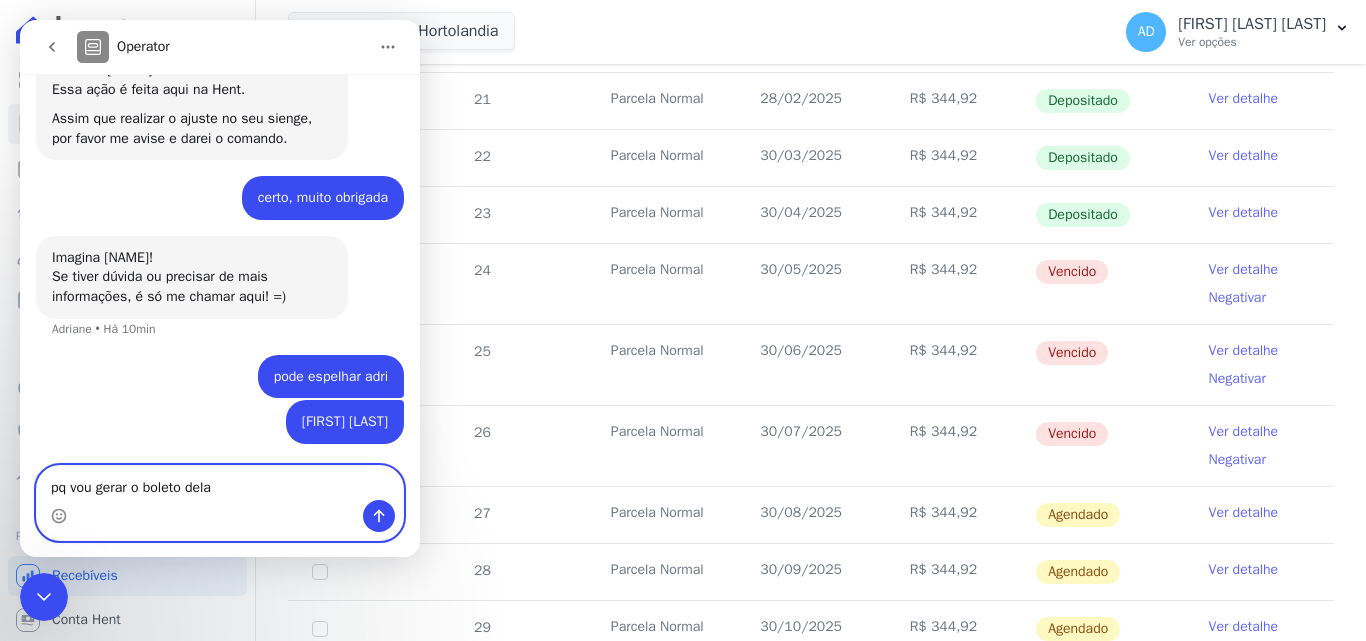 type on "pq vou gerar o boleto dela" 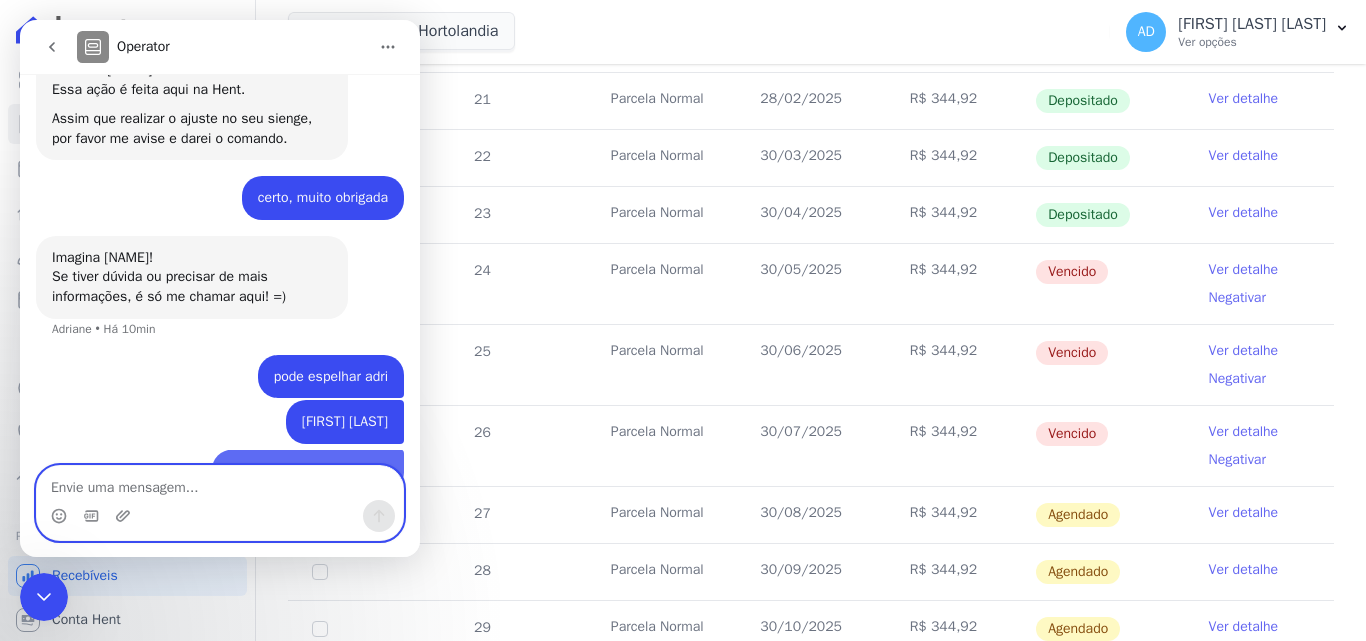 scroll, scrollTop: 6058, scrollLeft: 0, axis: vertical 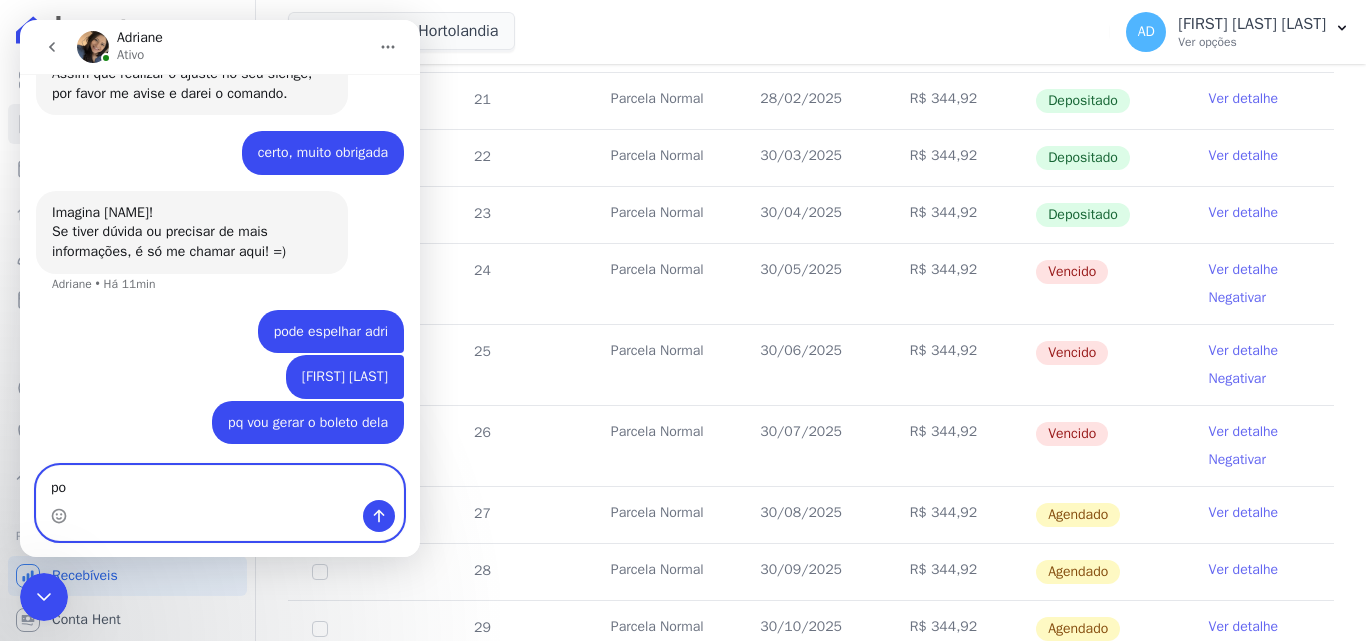 type on "p" 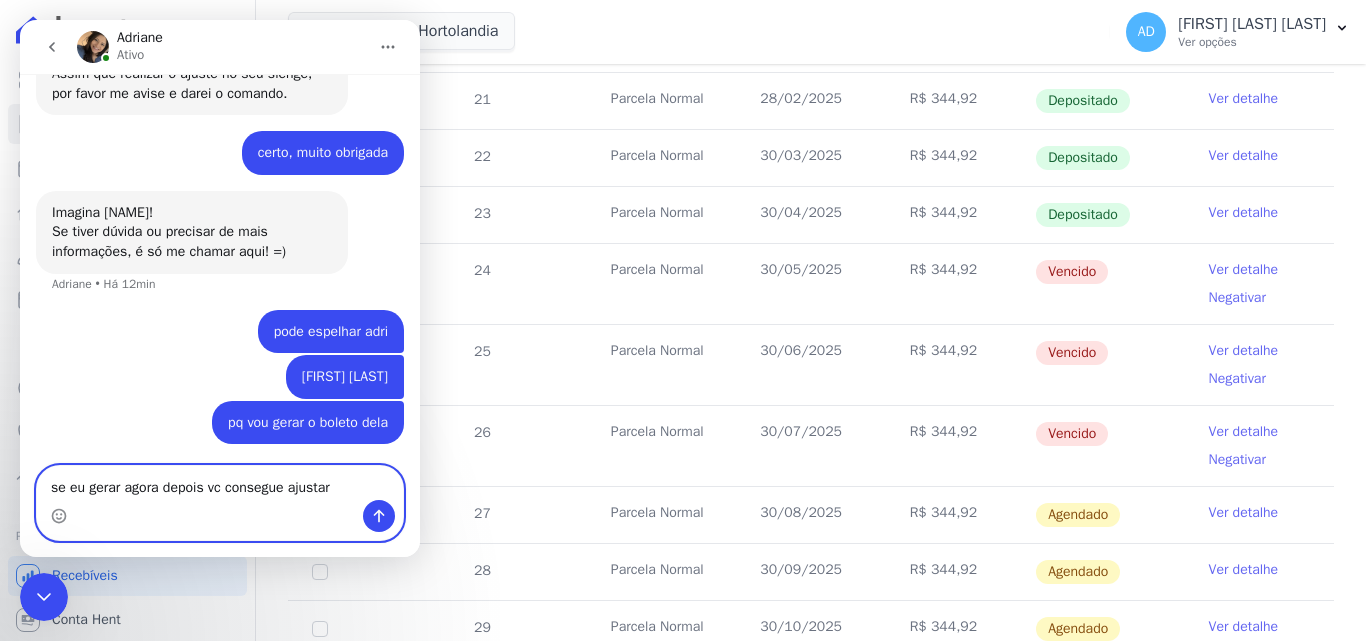 type on "se eu gerar agora depois vc consegue ajustar?" 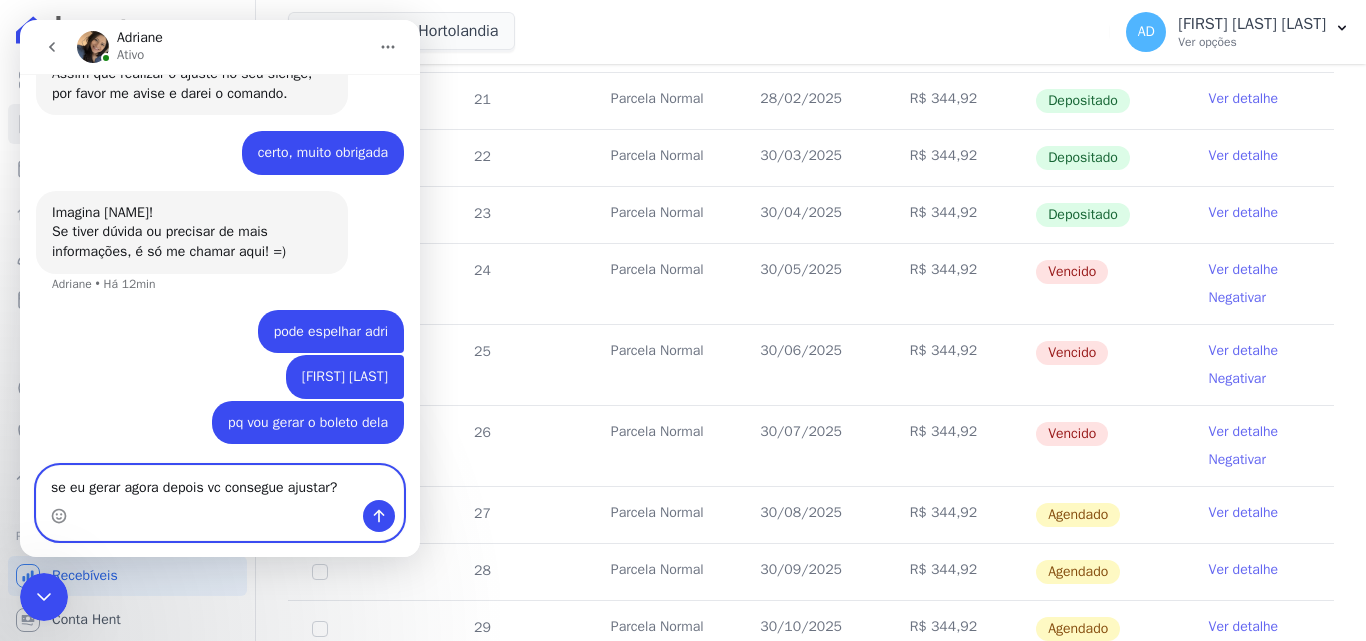 type 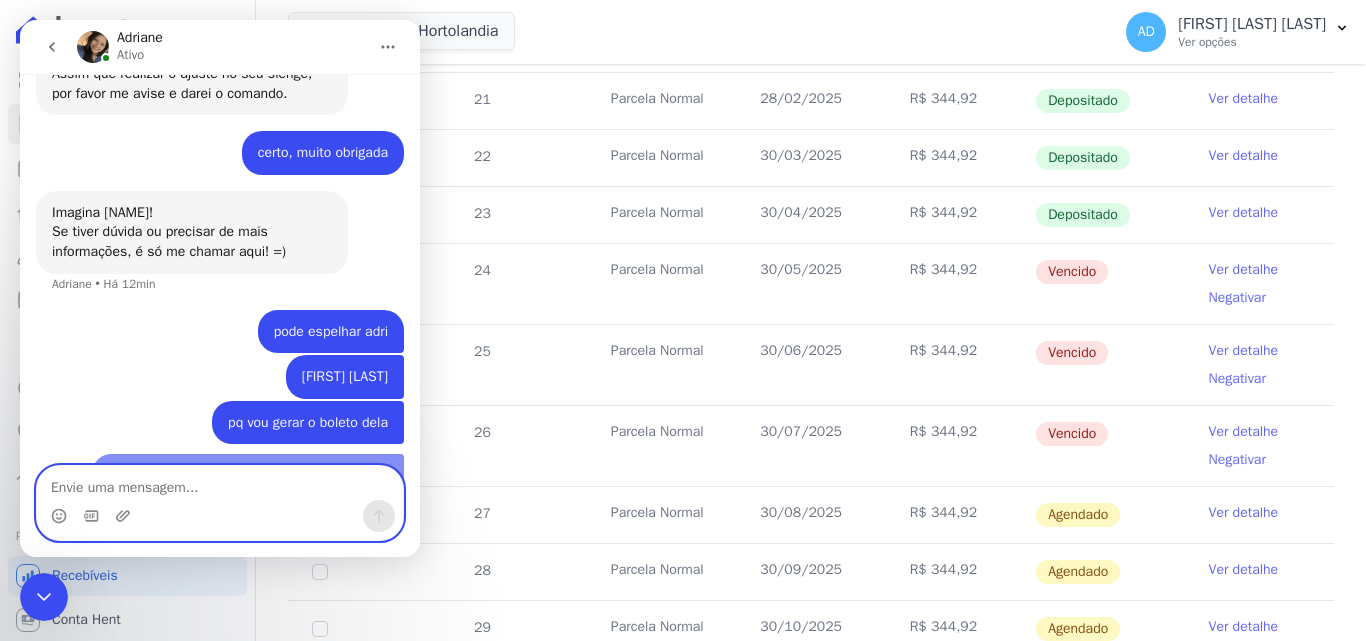 scroll, scrollTop: 6124, scrollLeft: 0, axis: vertical 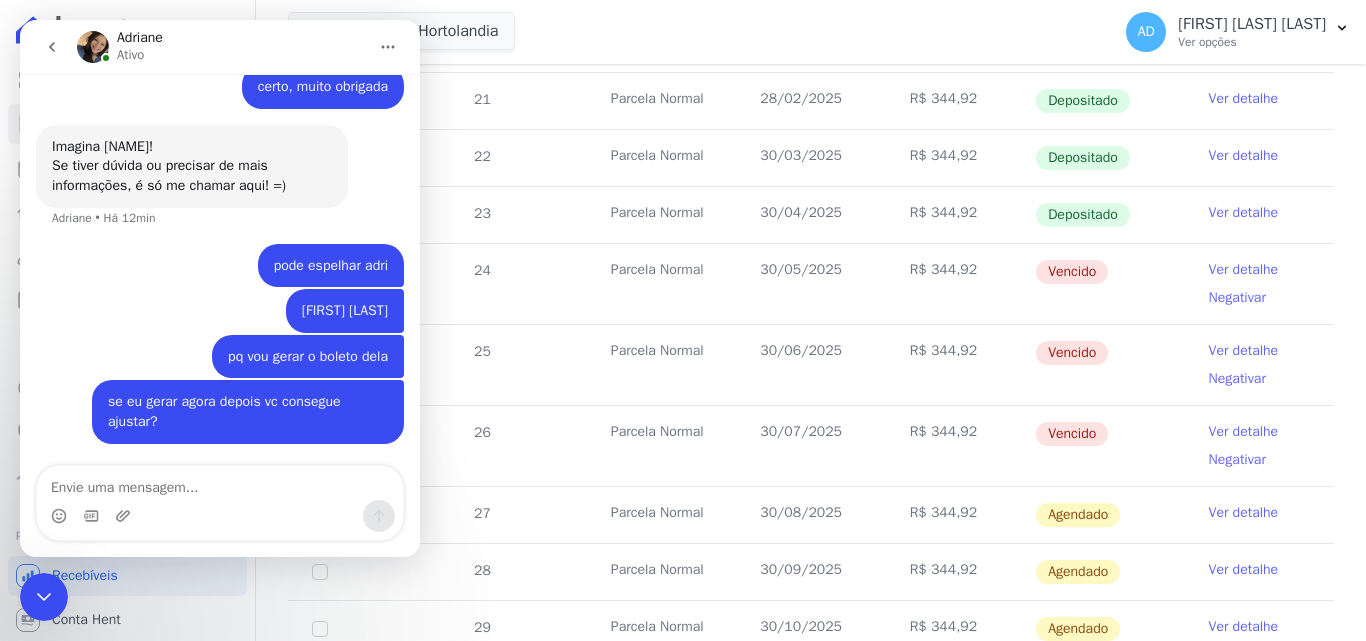 click 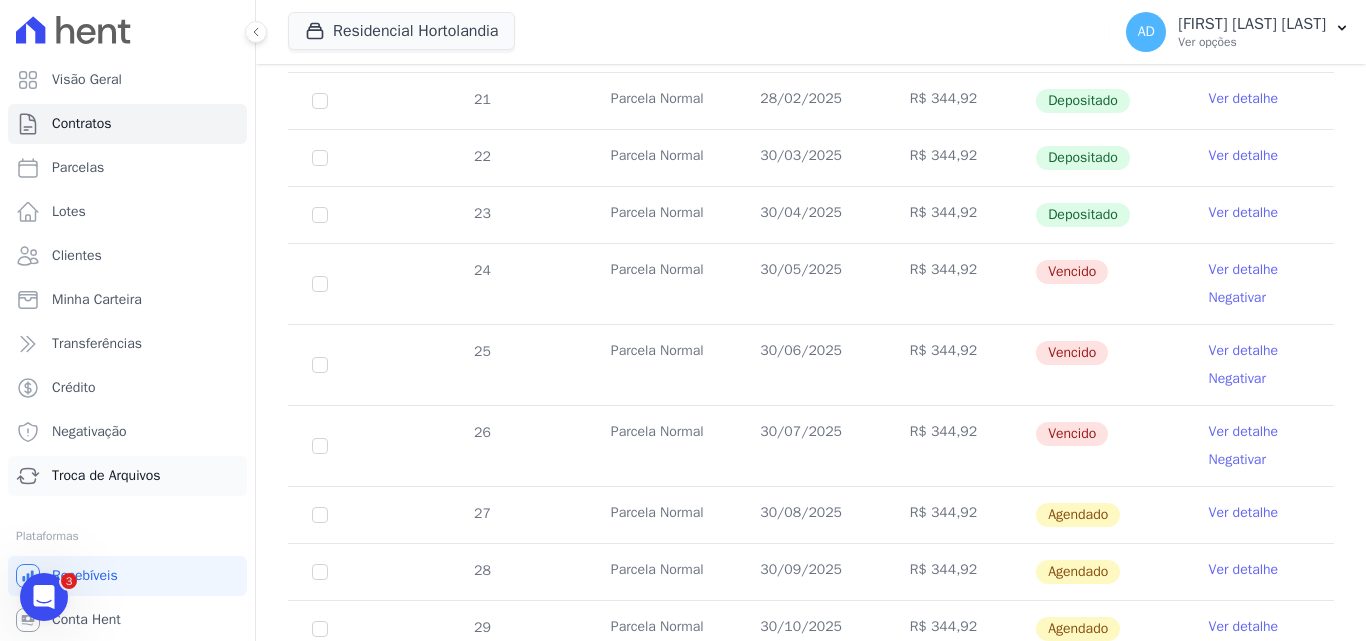 click on "Troca de Arquivos" at bounding box center [106, 476] 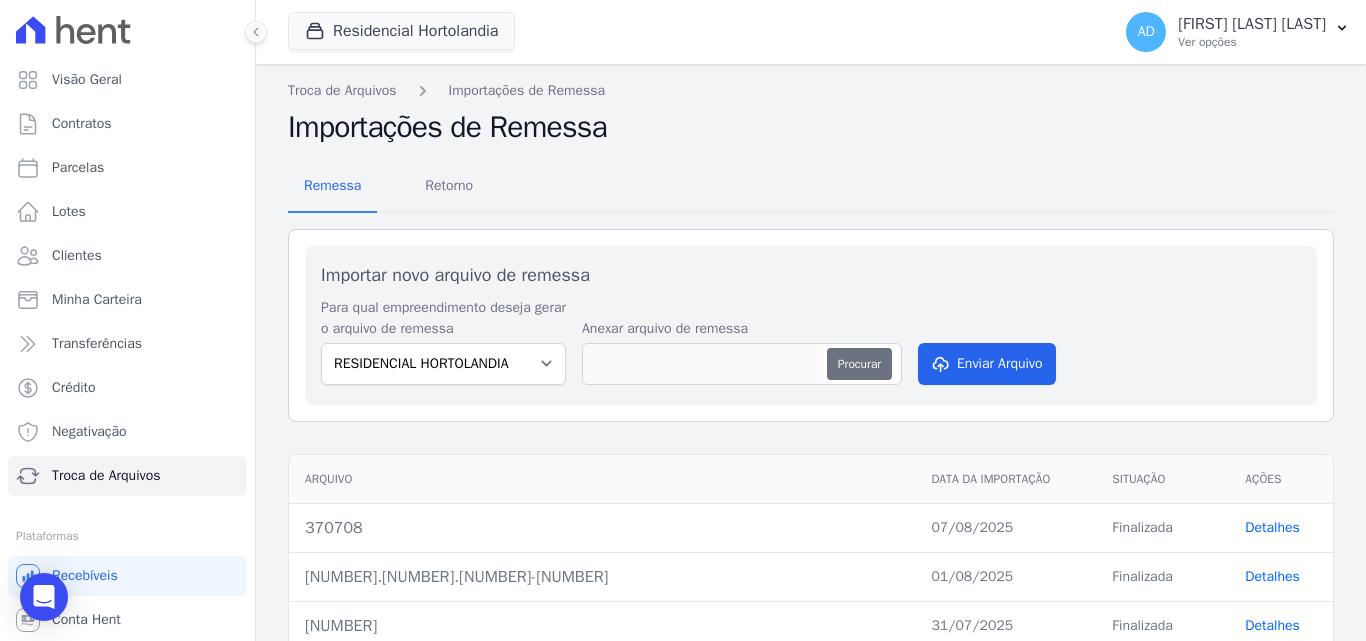 click on "Procurar" at bounding box center (859, 364) 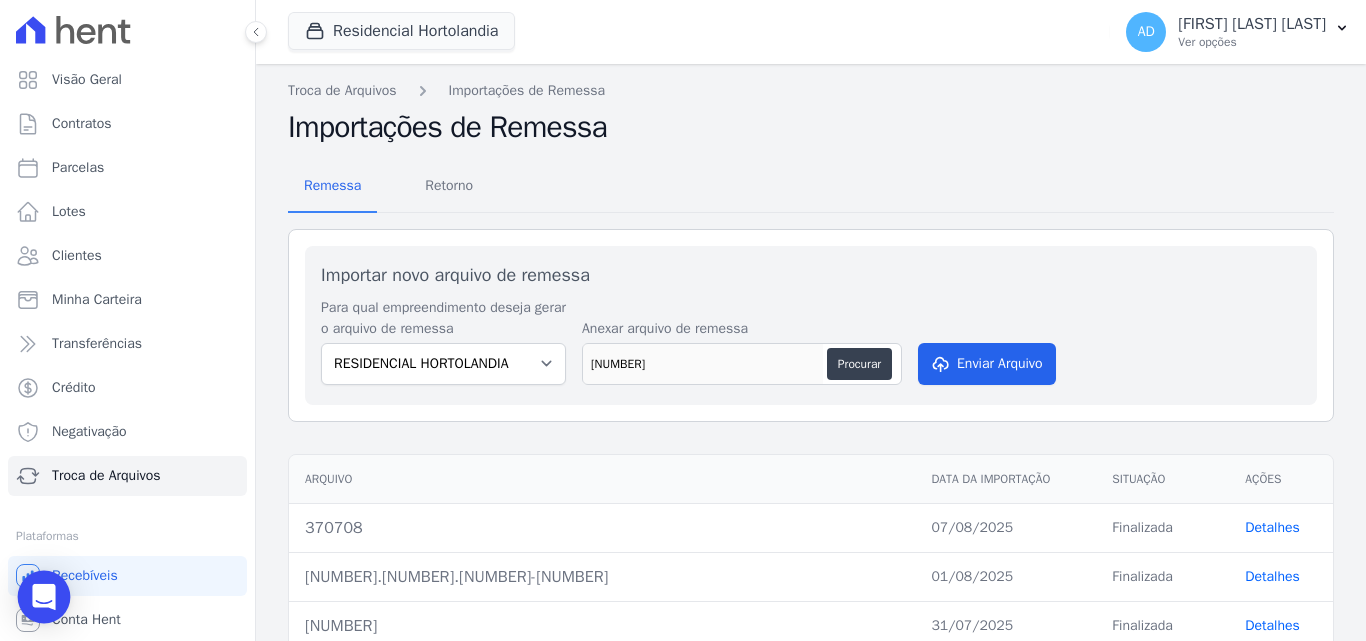 click at bounding box center (44, 597) 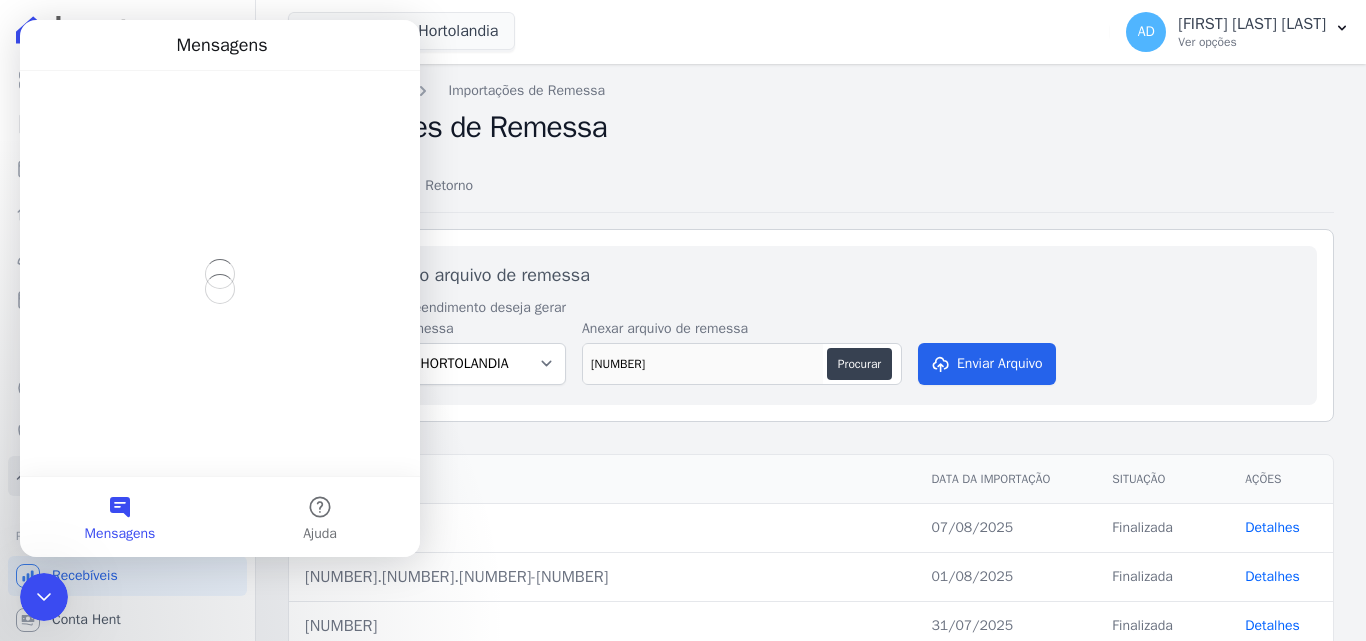 scroll, scrollTop: 0, scrollLeft: 0, axis: both 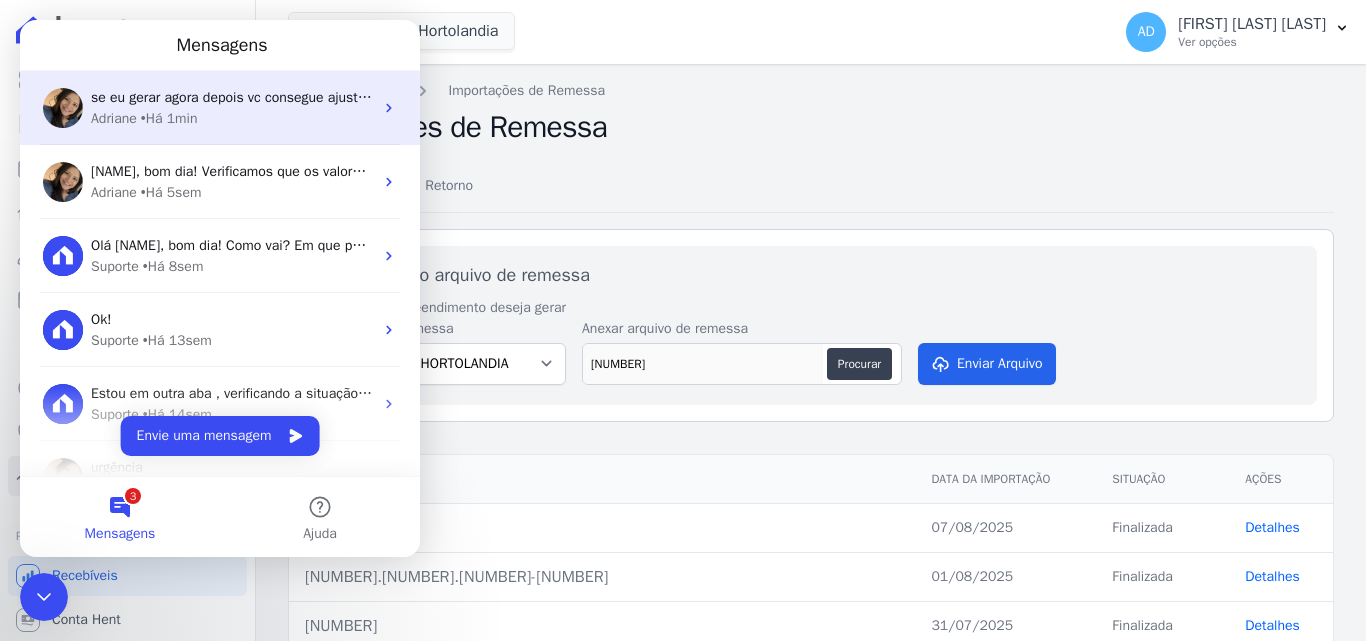 click on "[NAME] • Há 1min" at bounding box center (232, 118) 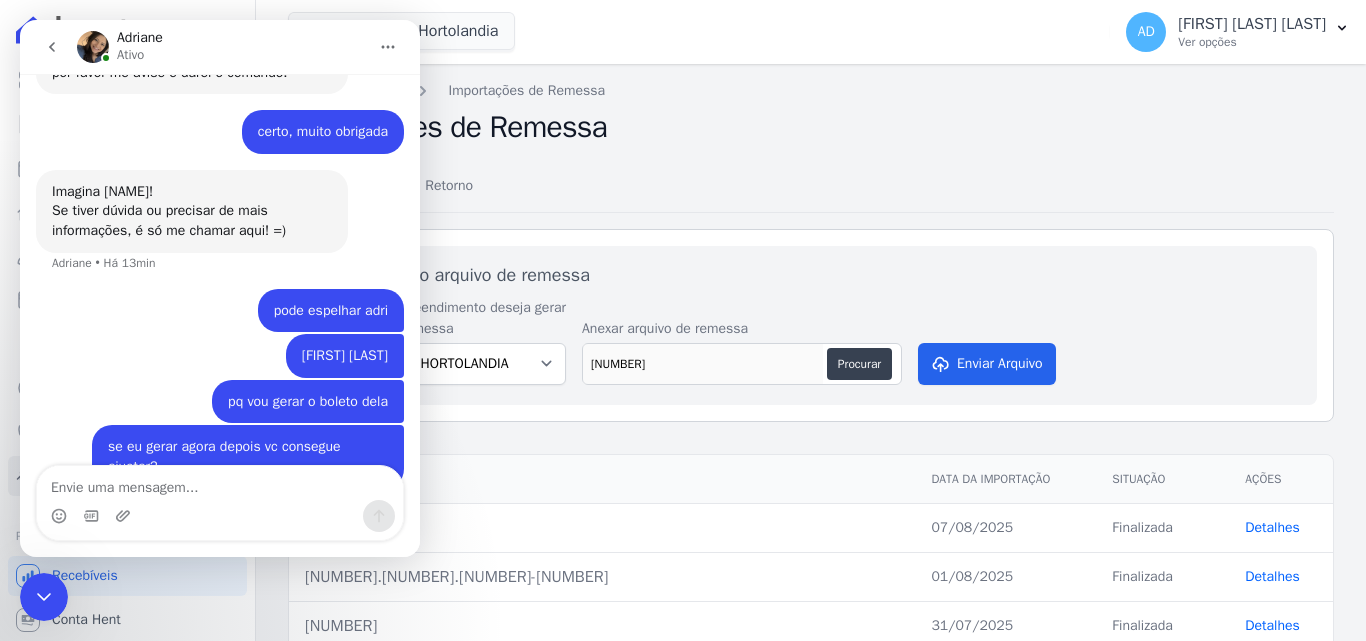 scroll, scrollTop: 6124, scrollLeft: 0, axis: vertical 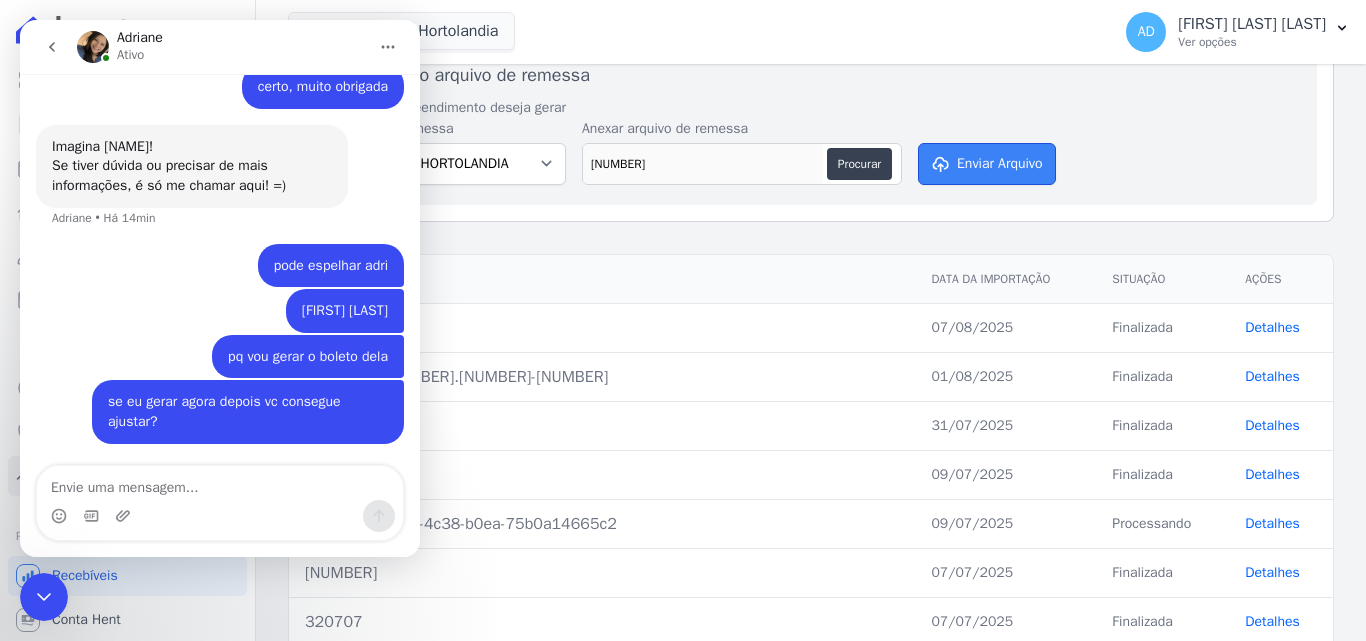 click on "Enviar Arquivo" at bounding box center (987, 164) 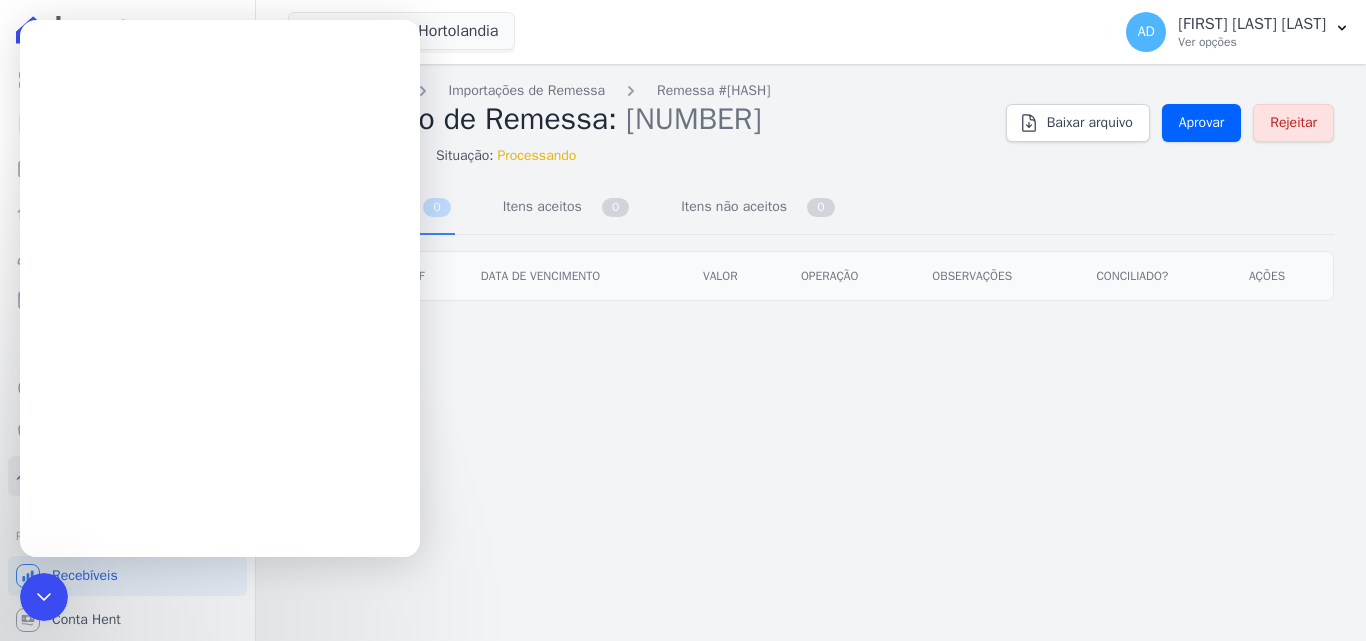 scroll, scrollTop: 0, scrollLeft: 0, axis: both 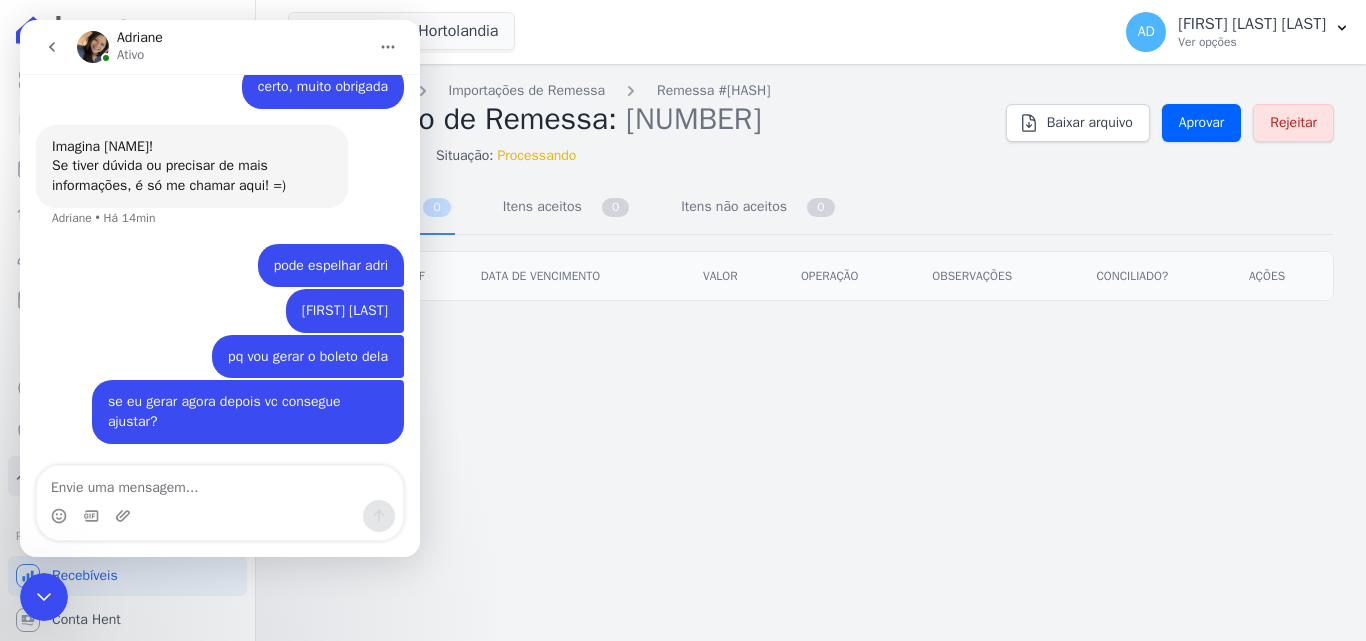 click at bounding box center [220, 483] 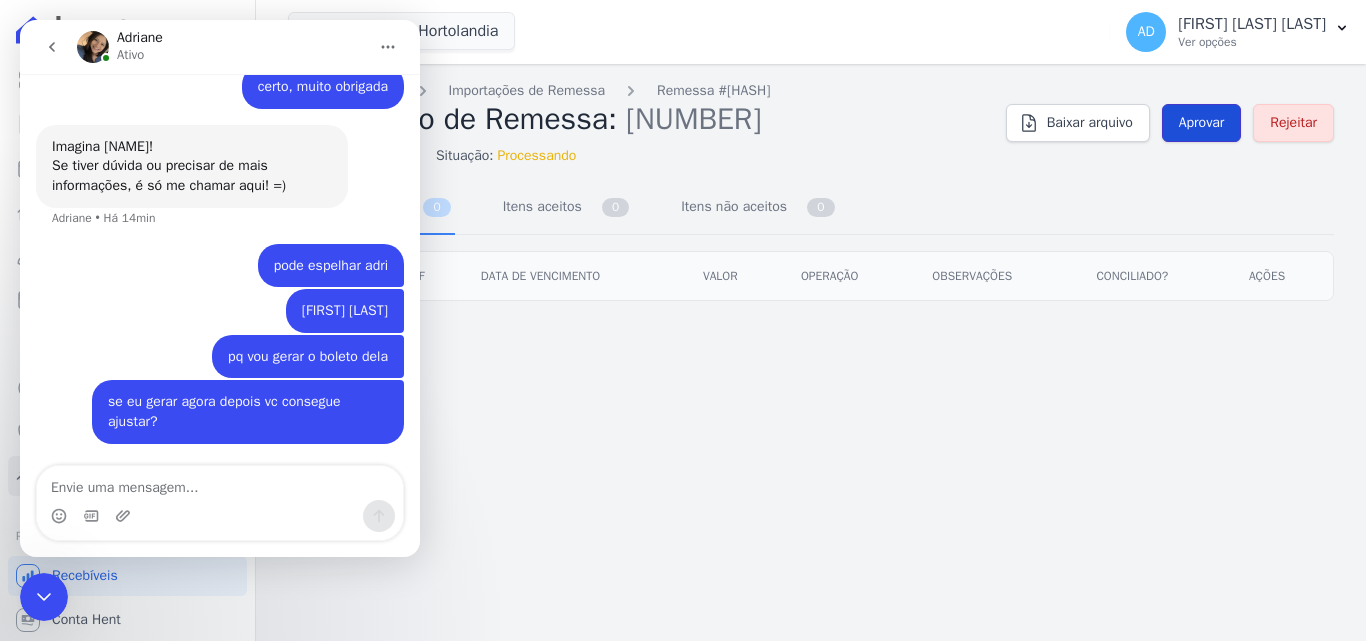click on "Aprovar" at bounding box center (1202, 123) 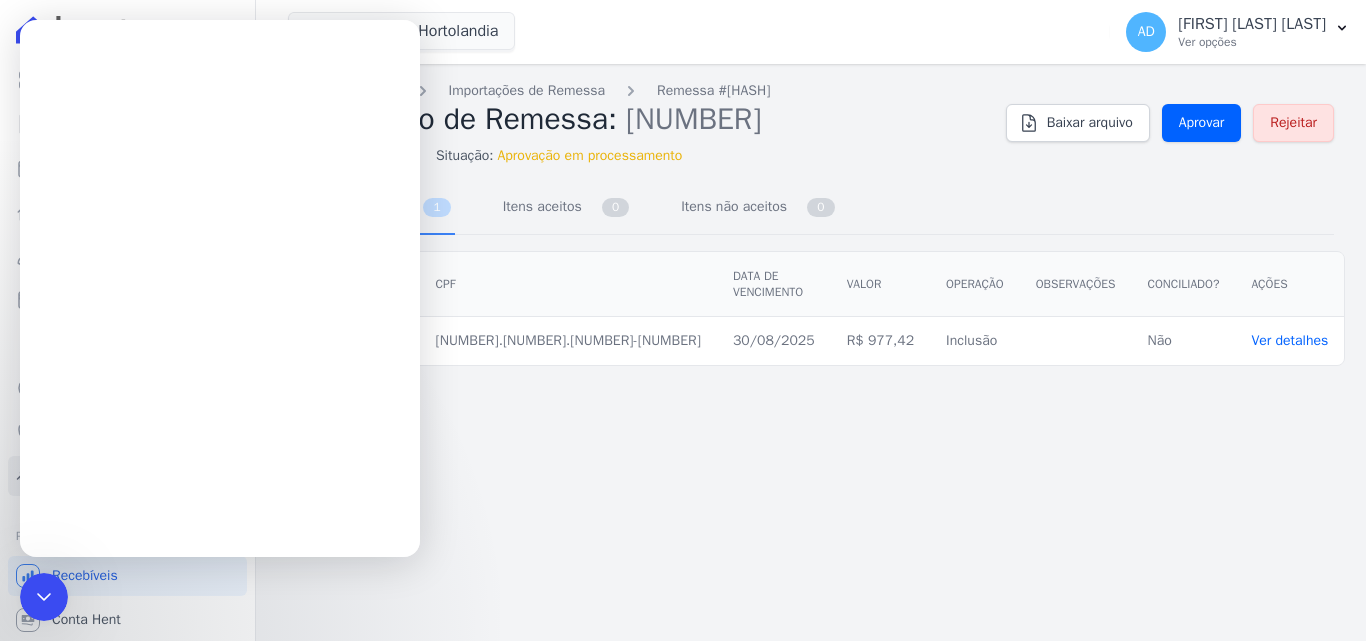 scroll, scrollTop: 0, scrollLeft: 0, axis: both 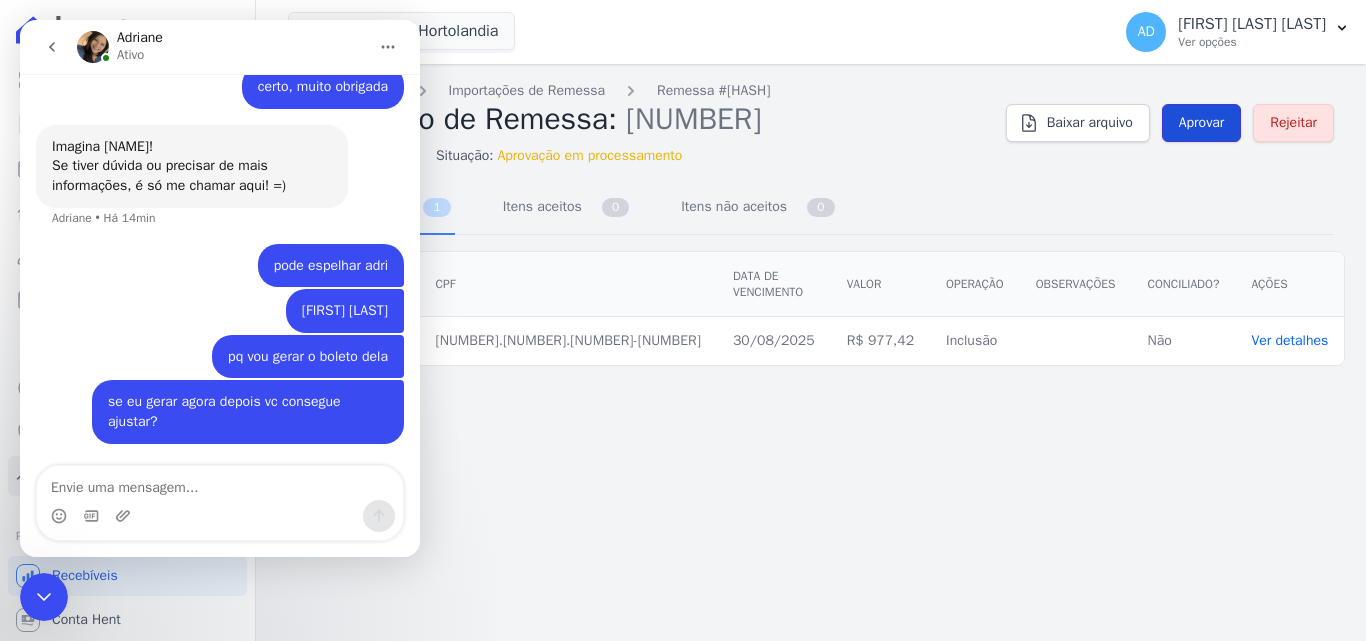 click on "Aprovar" at bounding box center [1202, 123] 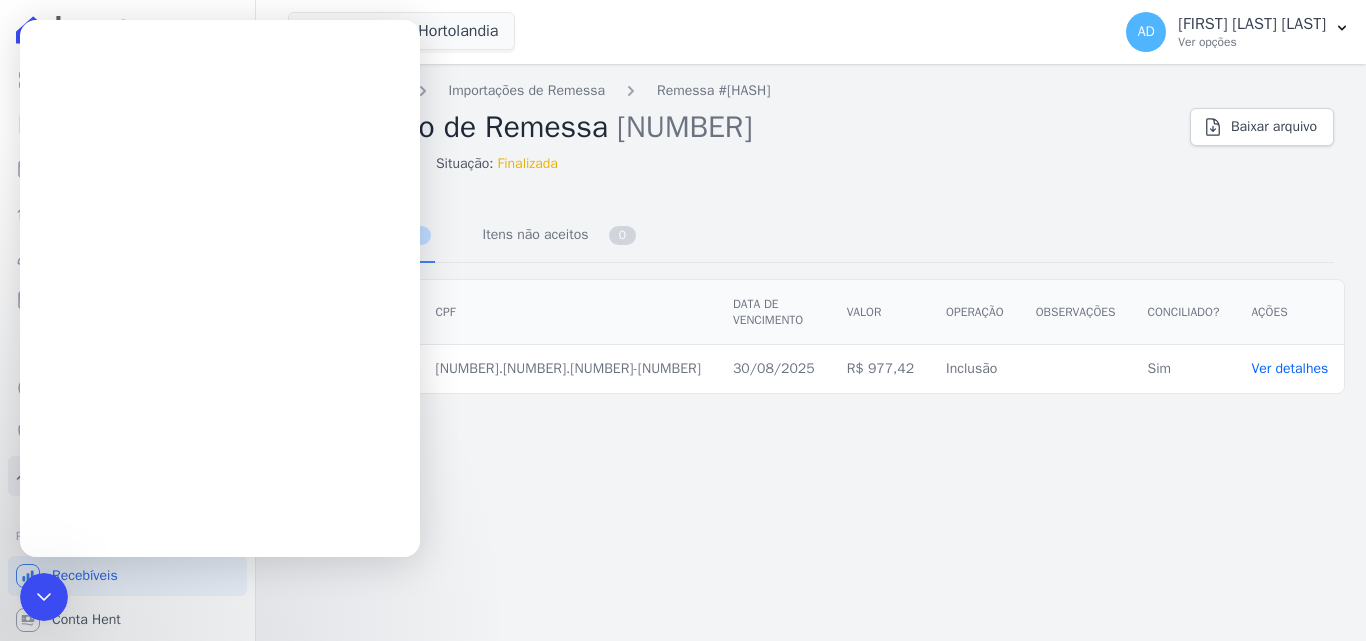scroll, scrollTop: 0, scrollLeft: 0, axis: both 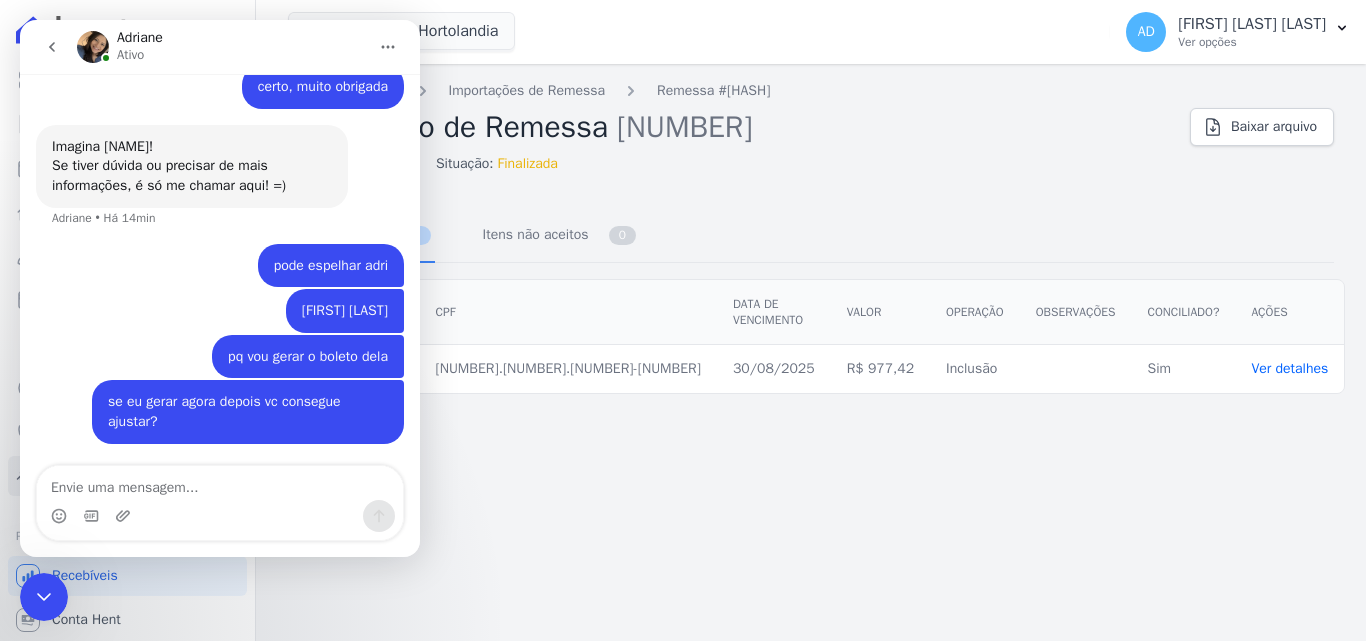 click at bounding box center (220, 483) 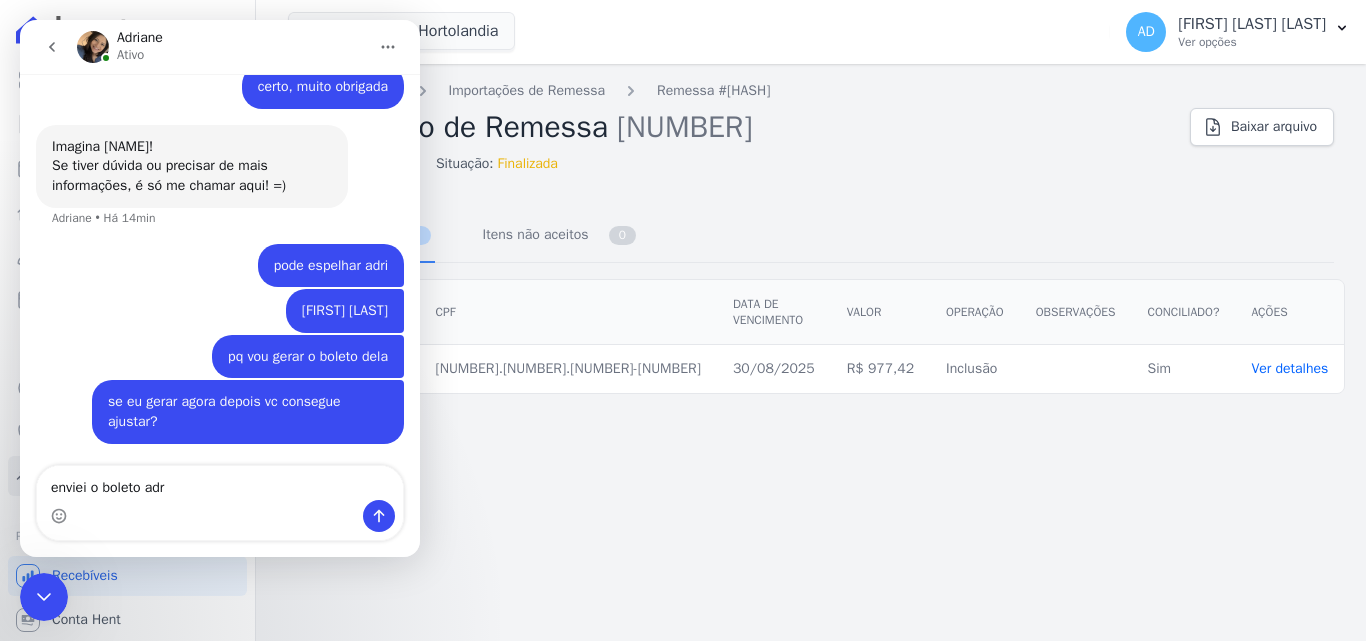 type on "enviei o boleto adri" 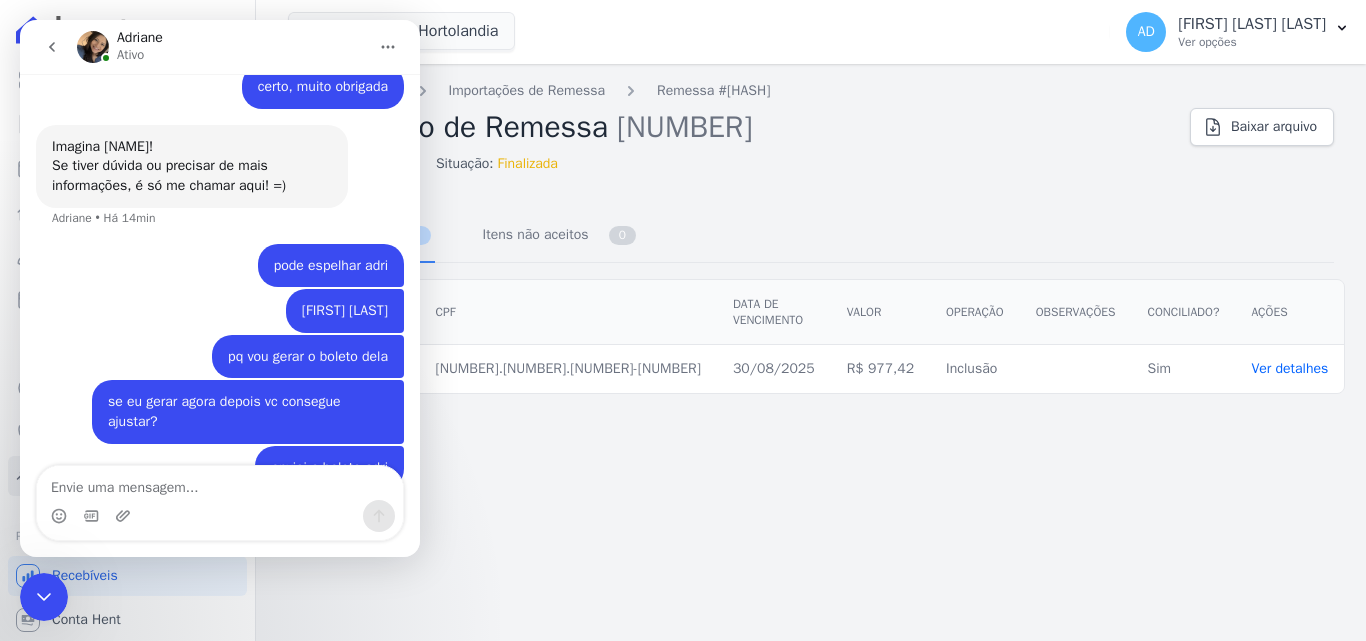 scroll, scrollTop: 6169, scrollLeft: 0, axis: vertical 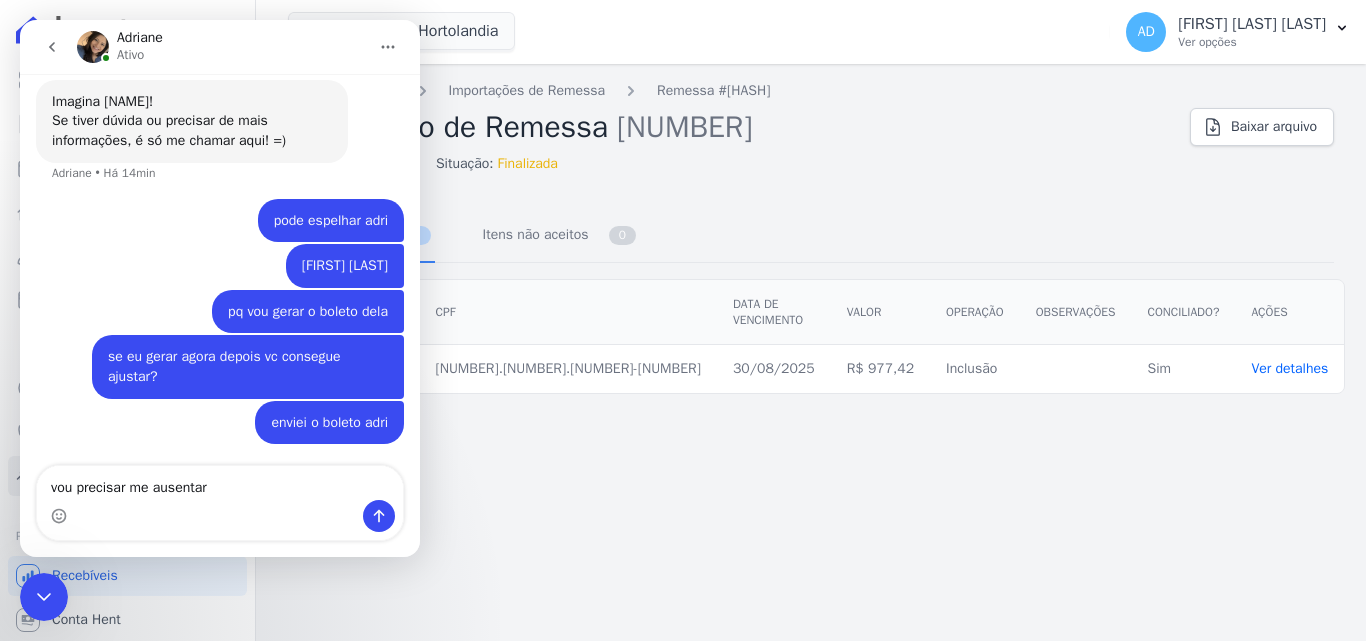 type on "vou precisar me ausentar" 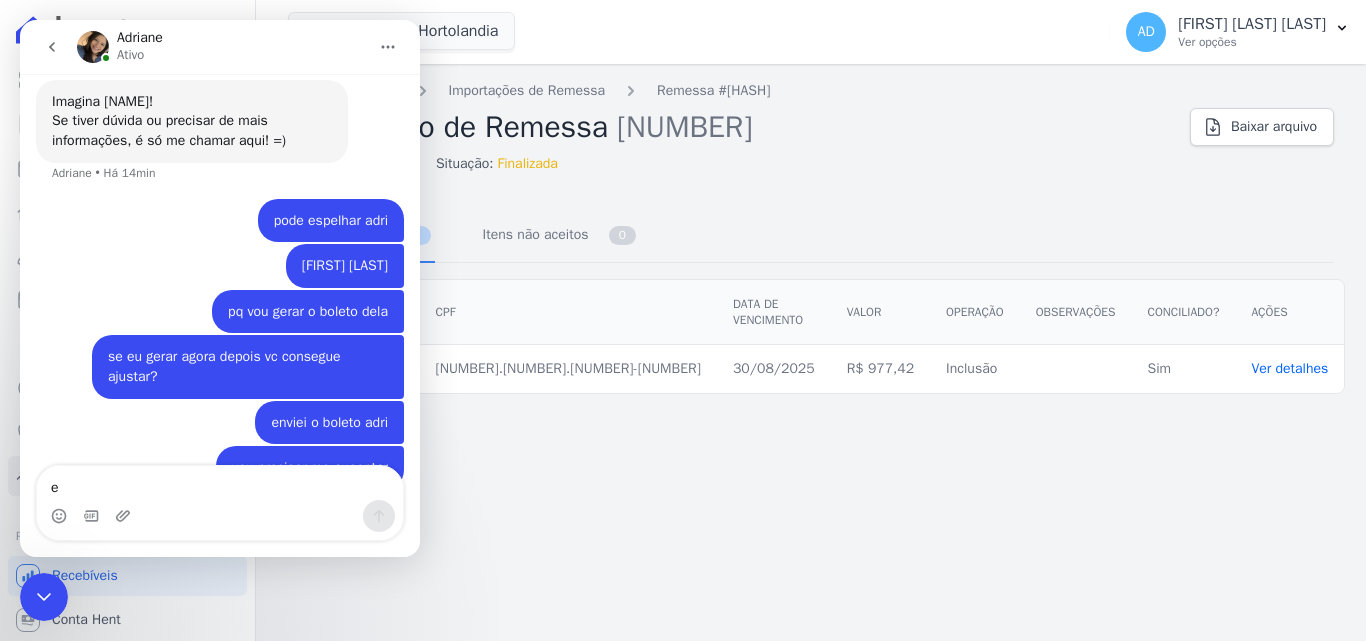scroll, scrollTop: 6215, scrollLeft: 0, axis: vertical 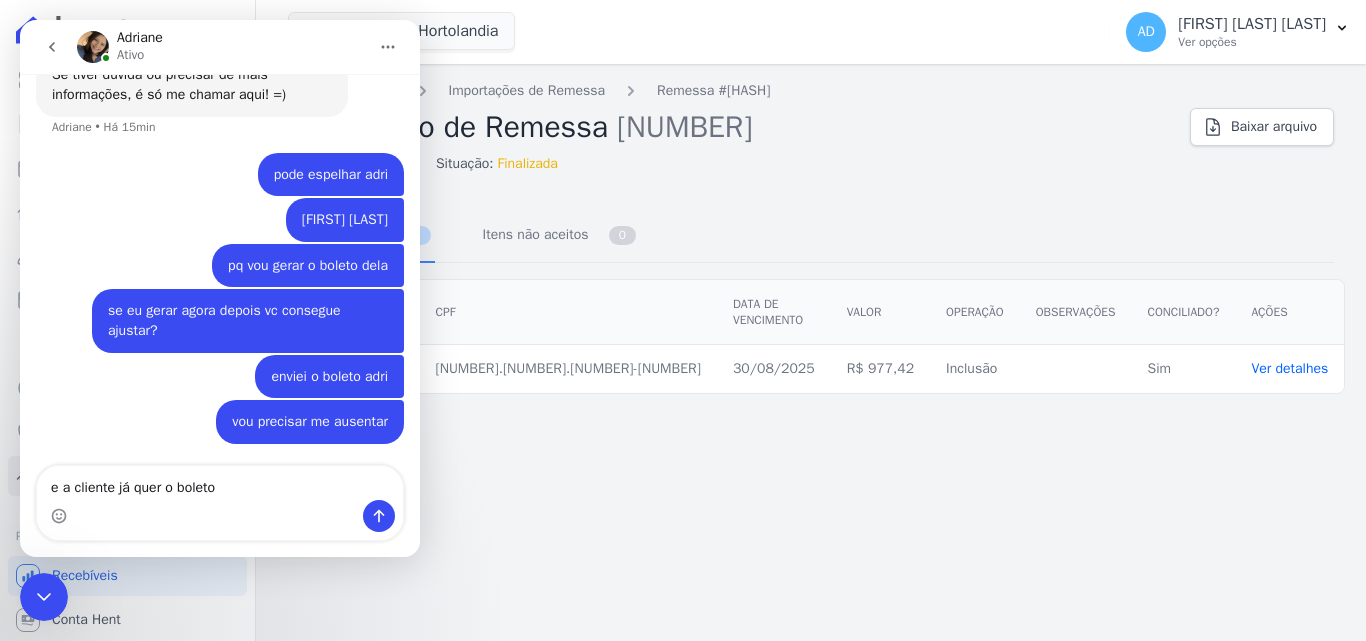 type on "e a cliente já quer o boleto" 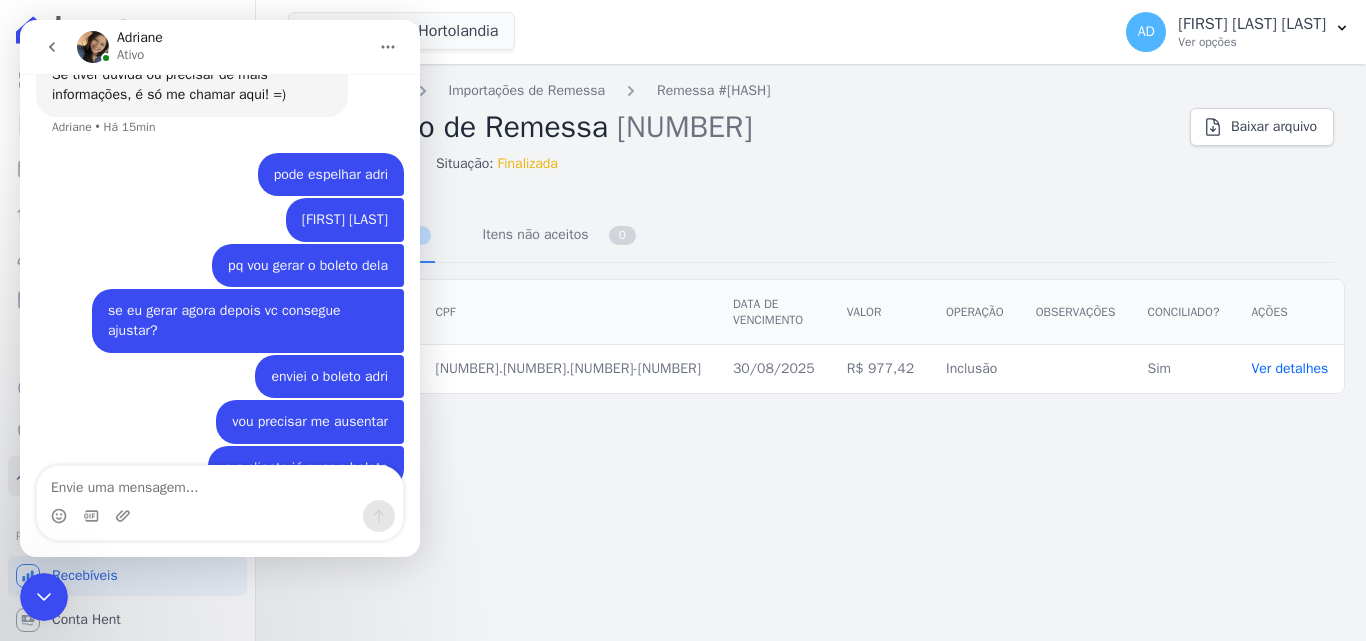 scroll, scrollTop: 6260, scrollLeft: 0, axis: vertical 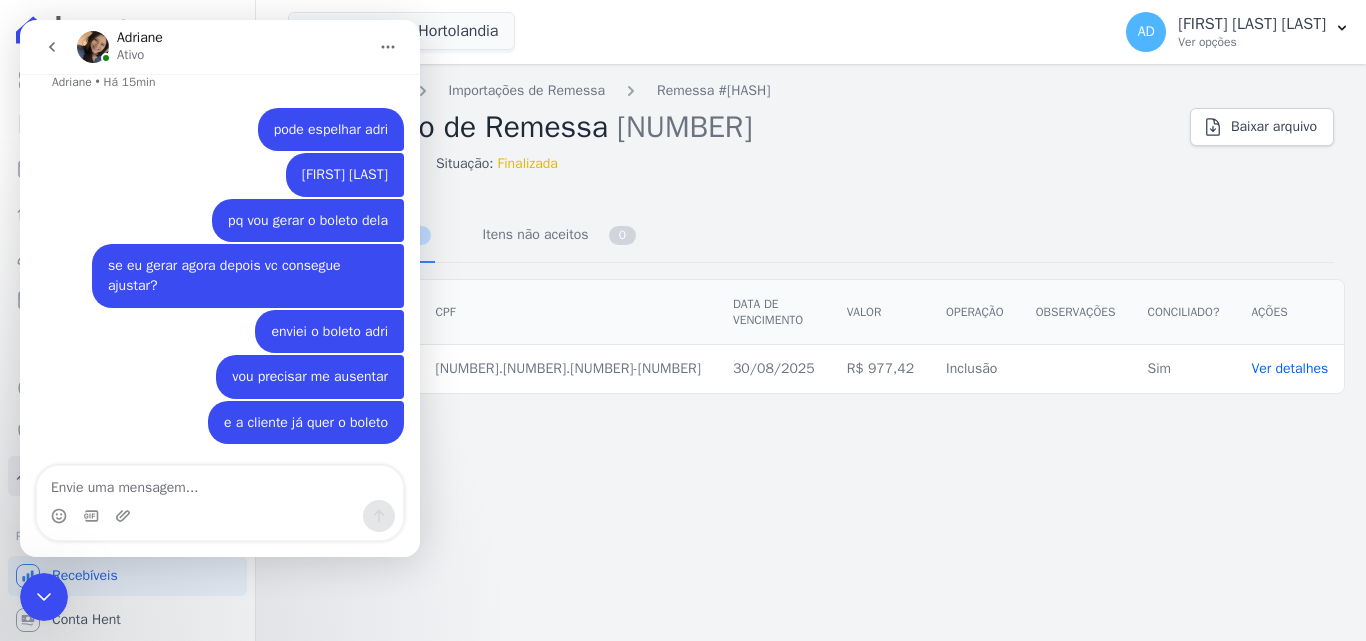 click 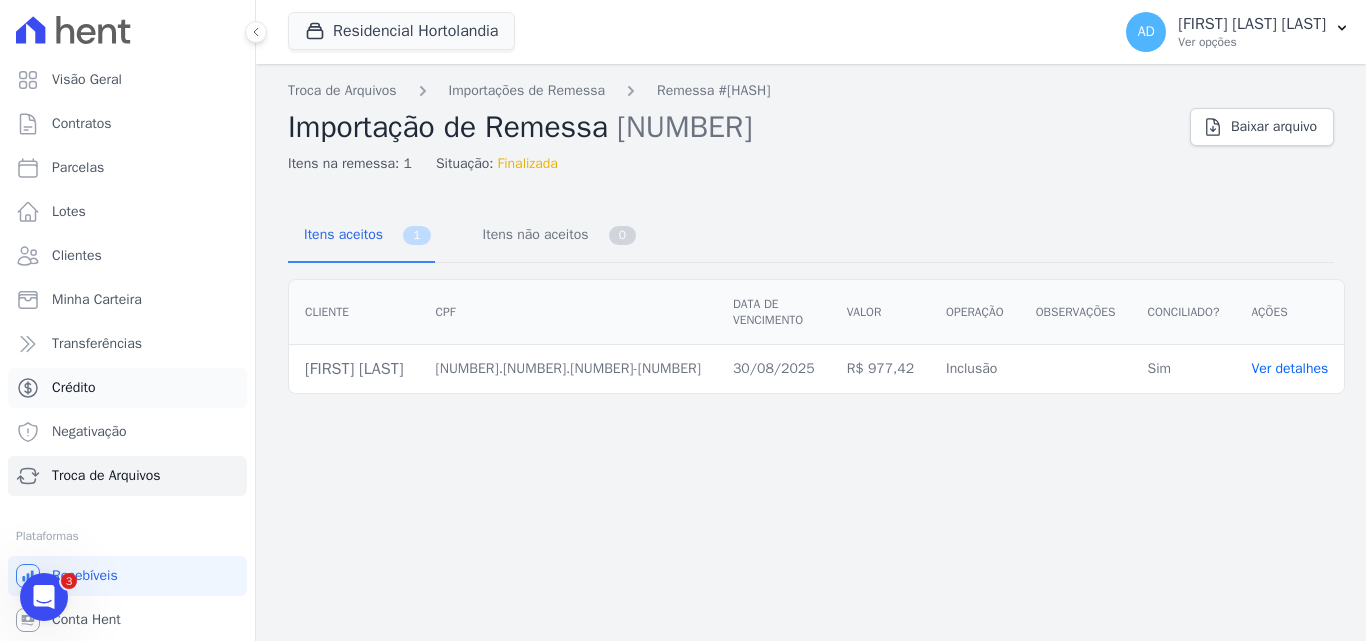 scroll, scrollTop: 0, scrollLeft: 0, axis: both 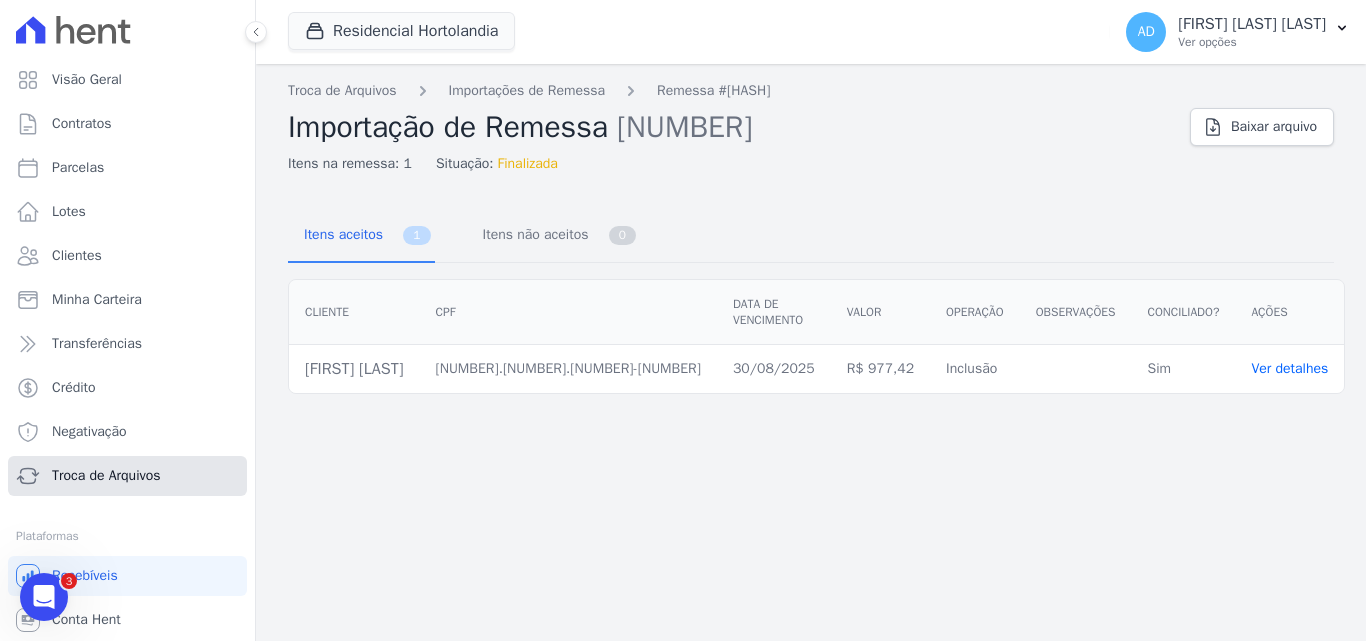 click on "Troca de Arquivos" at bounding box center (127, 476) 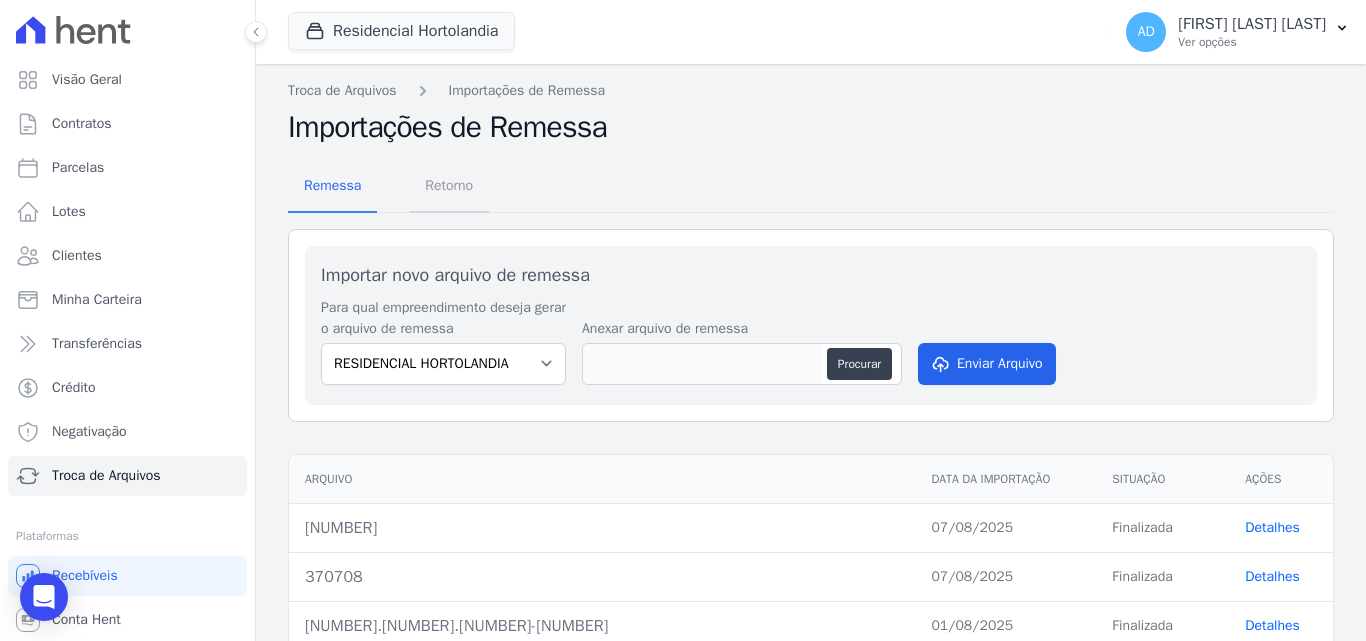 click on "Retorno" at bounding box center [449, 185] 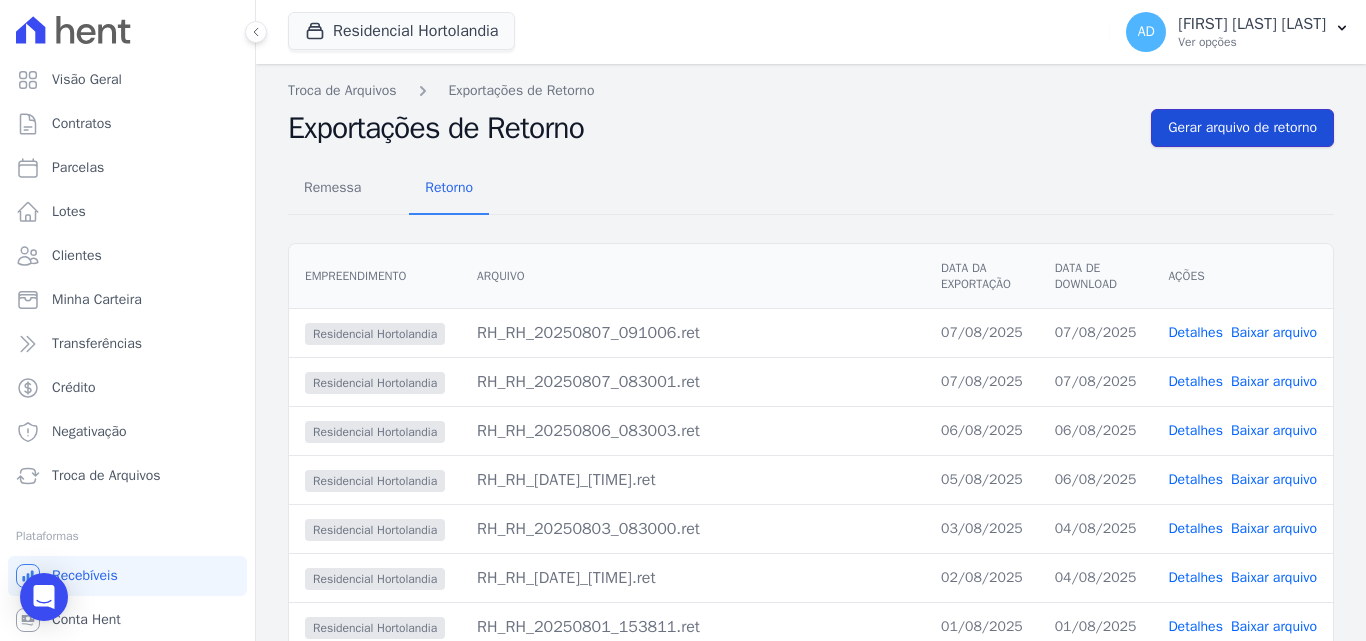 click on "Gerar arquivo de retorno" at bounding box center (1242, 128) 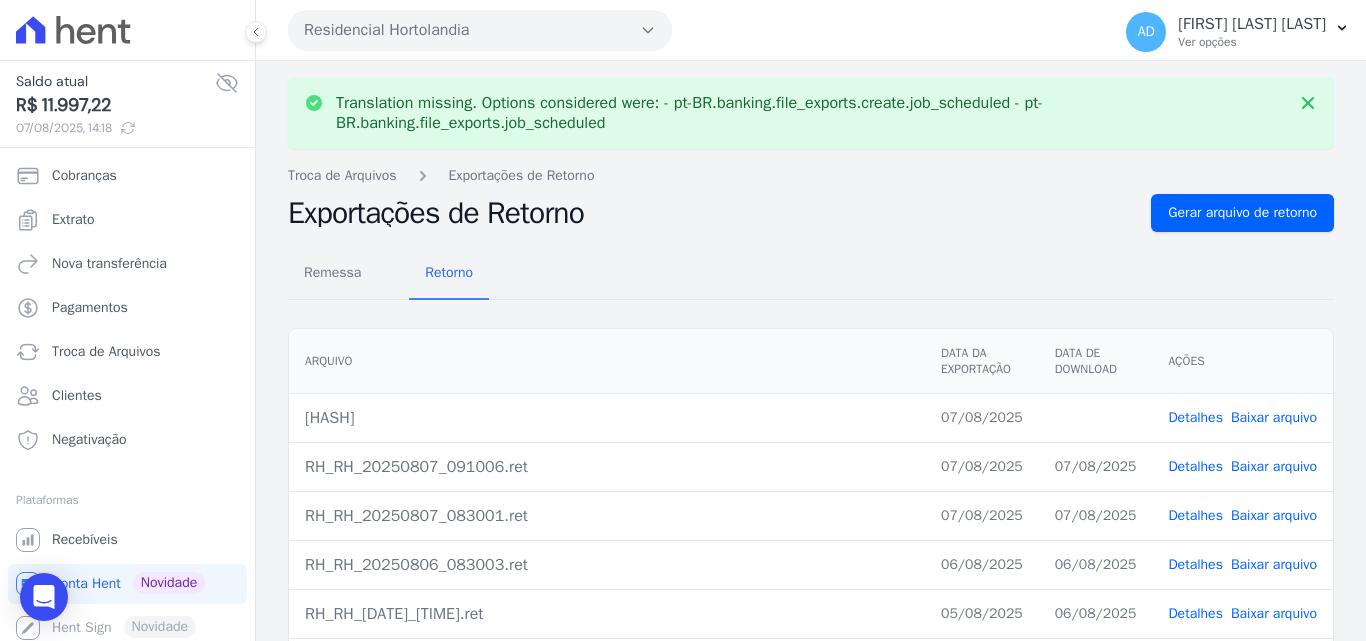 click on "Baixar arquivo" at bounding box center [1274, 417] 